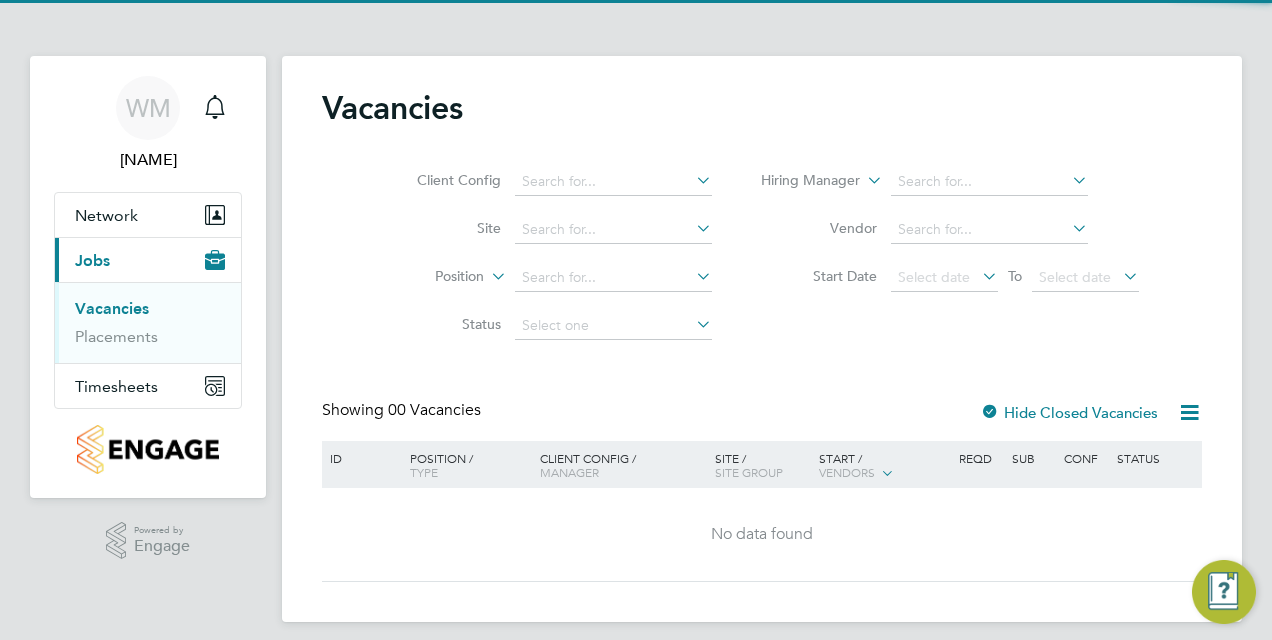 scroll, scrollTop: 0, scrollLeft: 0, axis: both 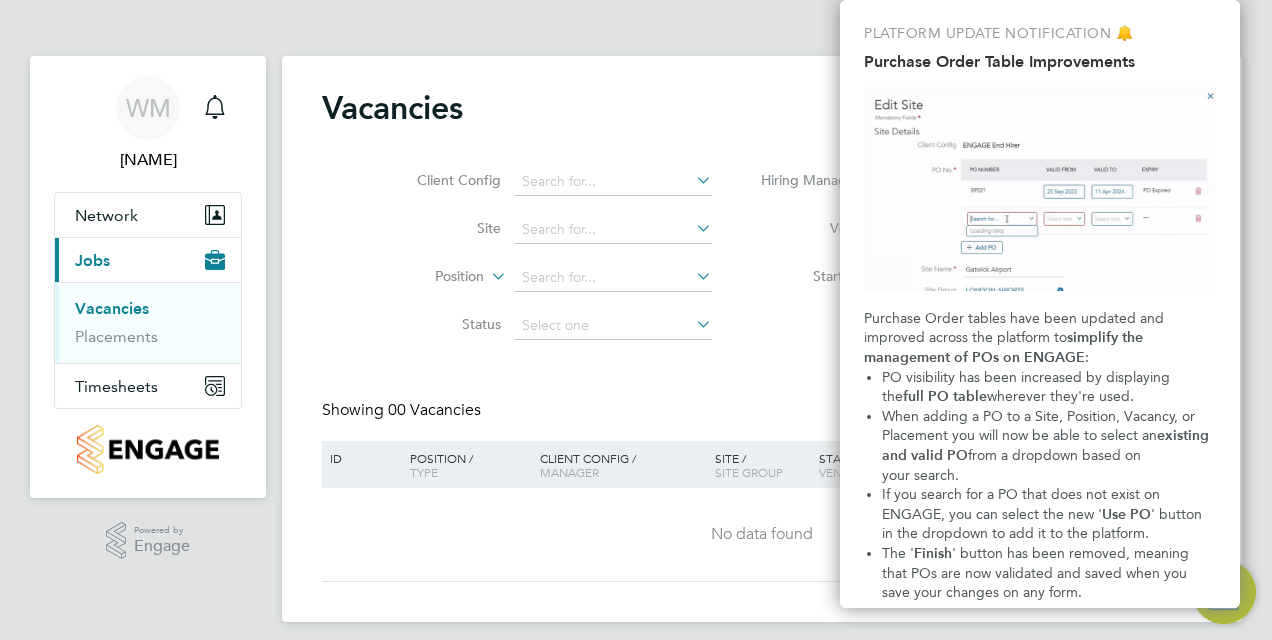 click at bounding box center (1040, 189) 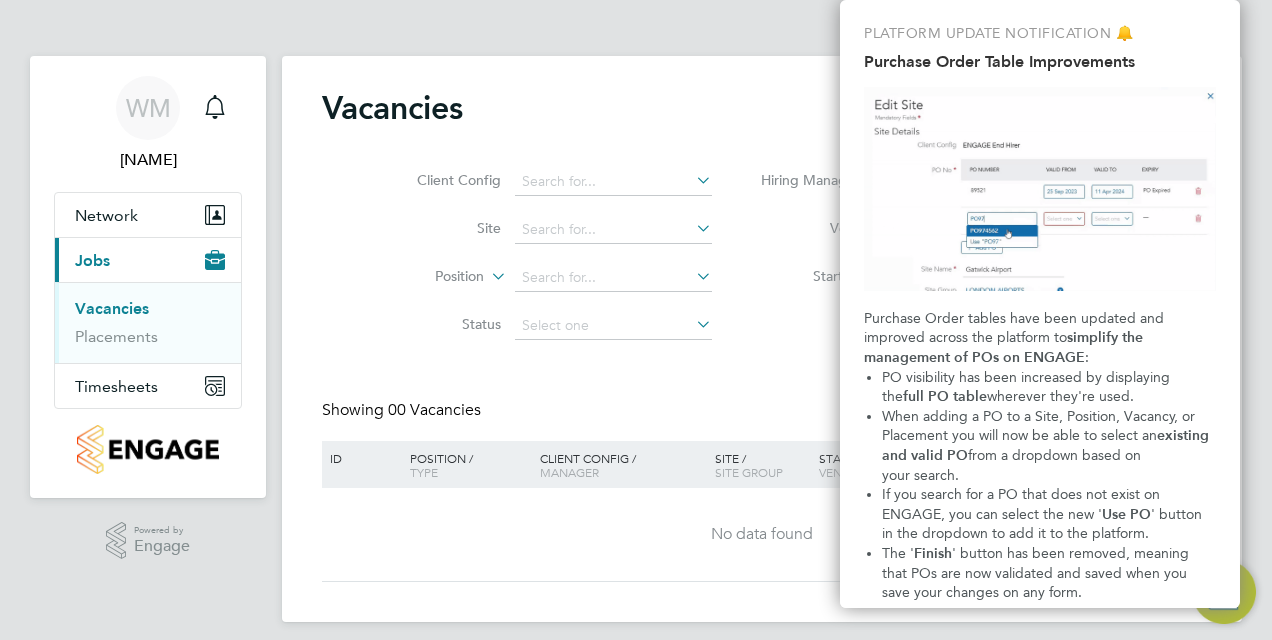 click on "Vacancies Client Config     Site     Position     Status   Hiring Manager     Vendor   Start Date
Select date
To
Select date
Showing   00 Vacancies Hide Closed Vacancies ID  Position / Type   Client Config / Manager Site / Site Group Start / Vendors   Reqd Sub Conf Status No data found Show   more M T W T F S S M T W T F S S Download vacancies report" 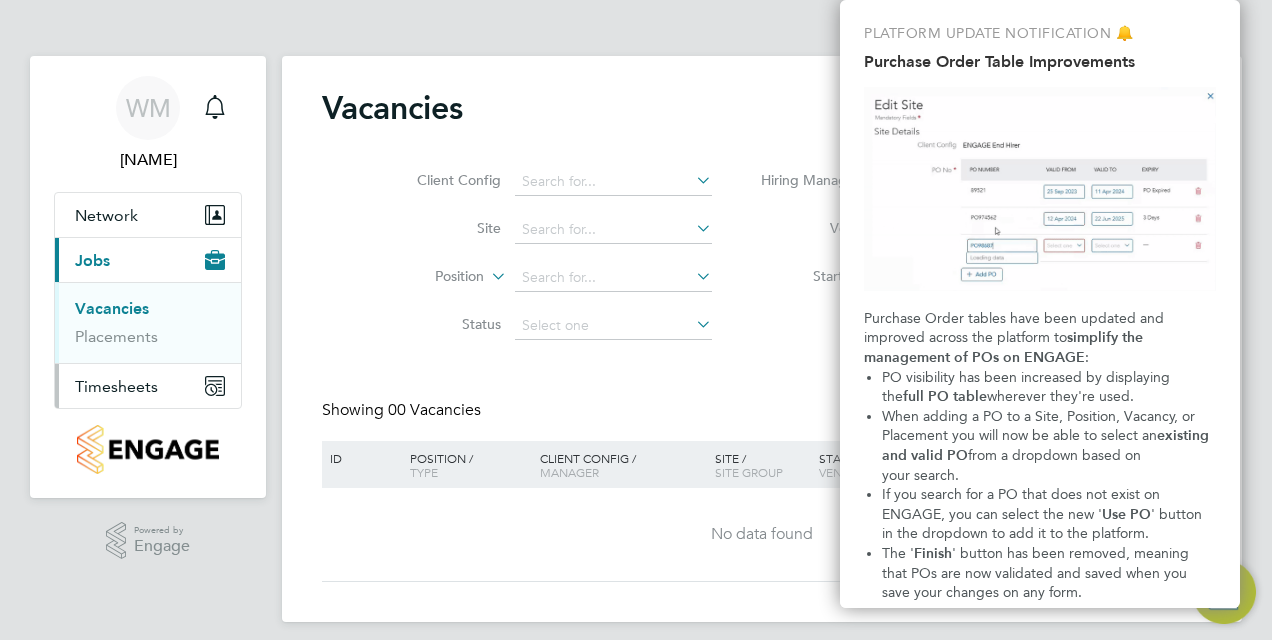 click 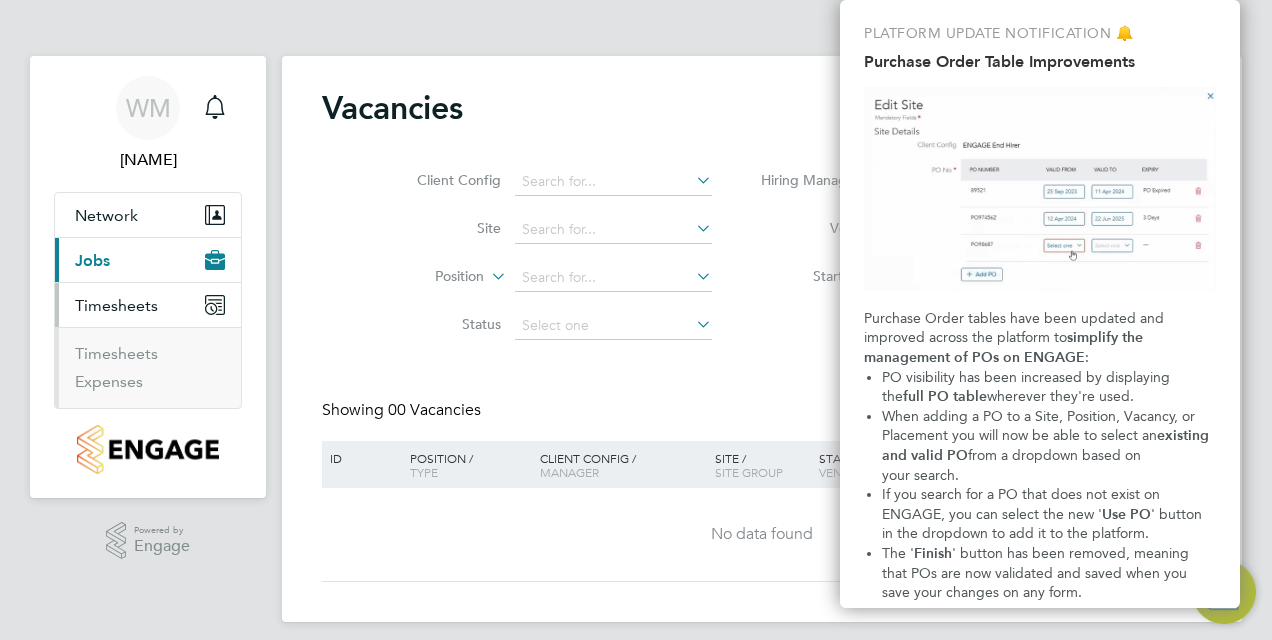 click on "Expenses" at bounding box center [150, 382] 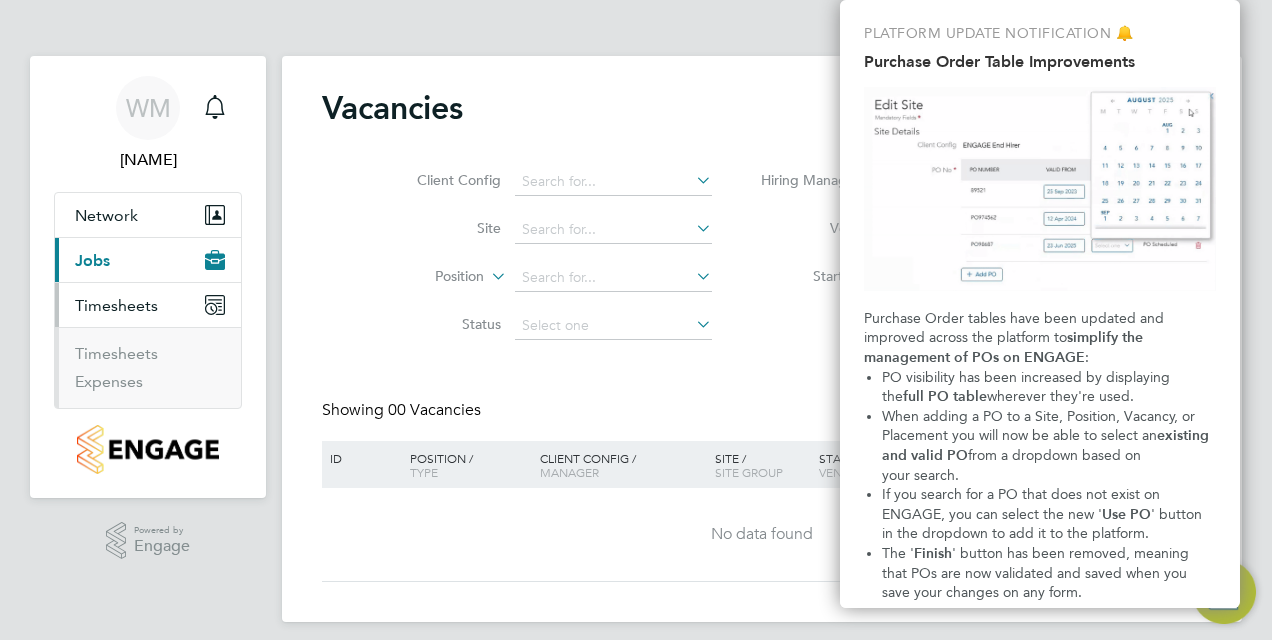 click 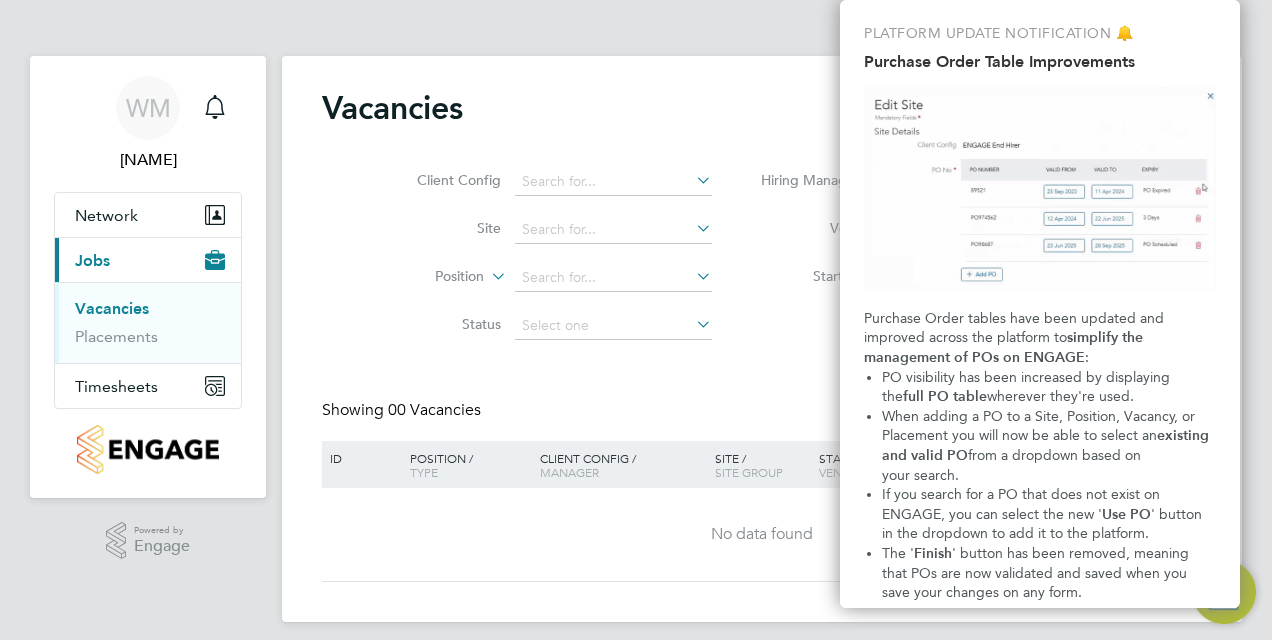 scroll, scrollTop: 82, scrollLeft: 0, axis: vertical 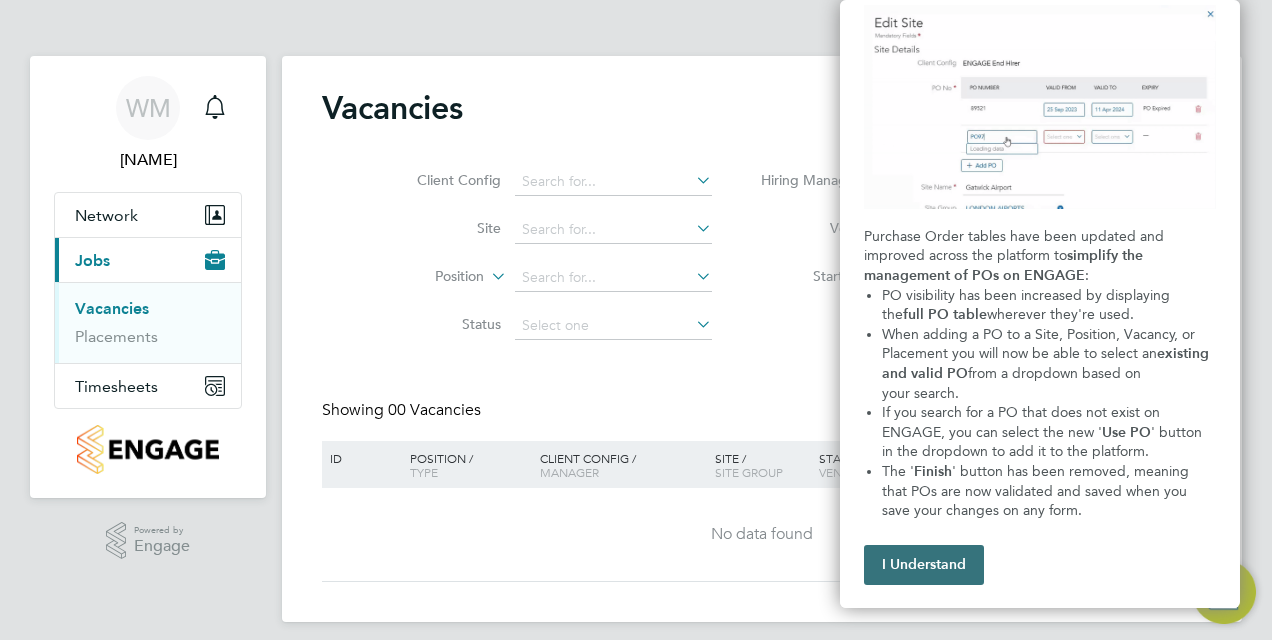 click on "I Understand" at bounding box center (924, 565) 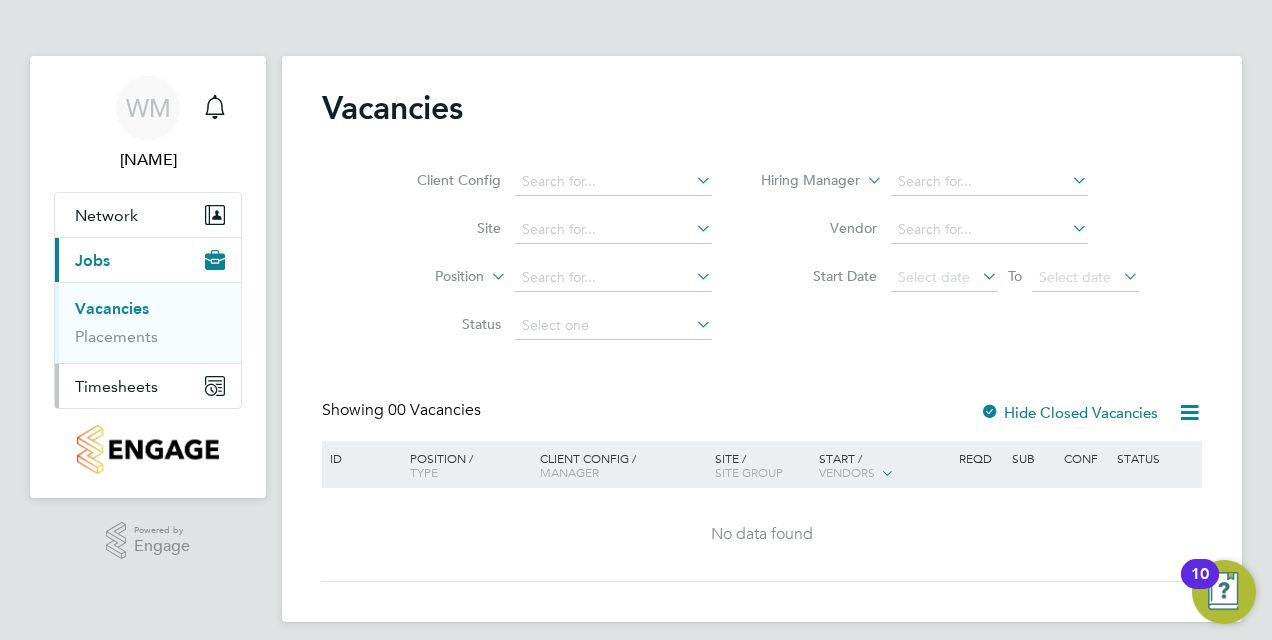 click on "Timesheets" at bounding box center (148, 386) 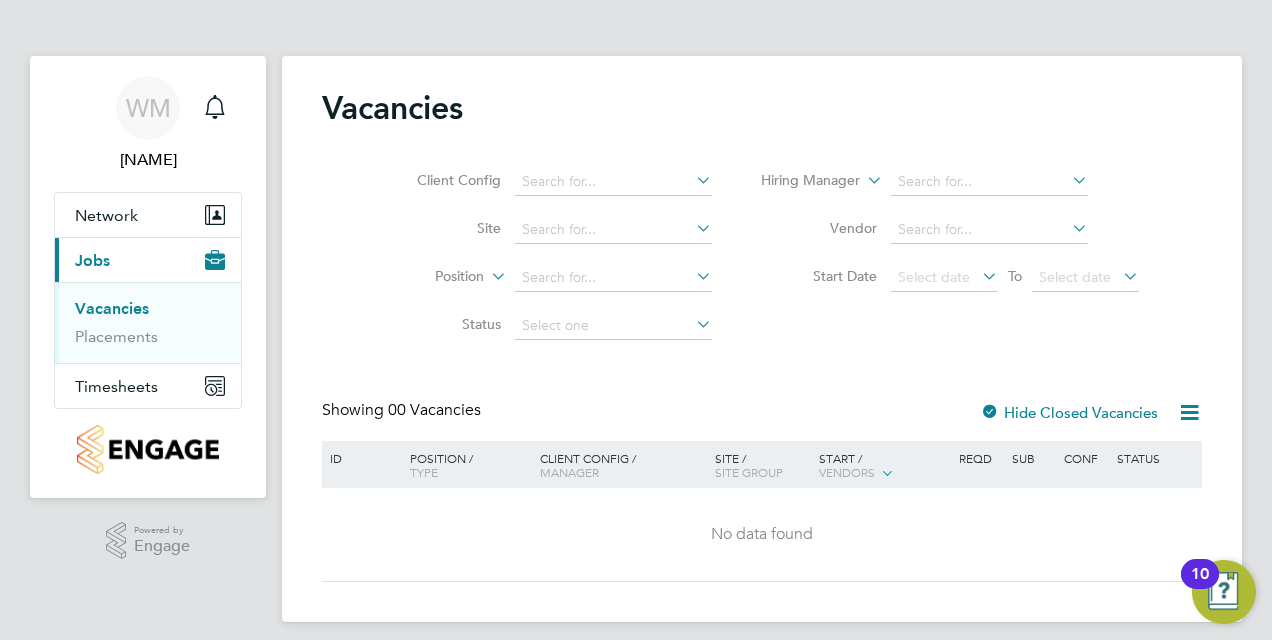 click on "Current page:   Jobs" at bounding box center [148, 260] 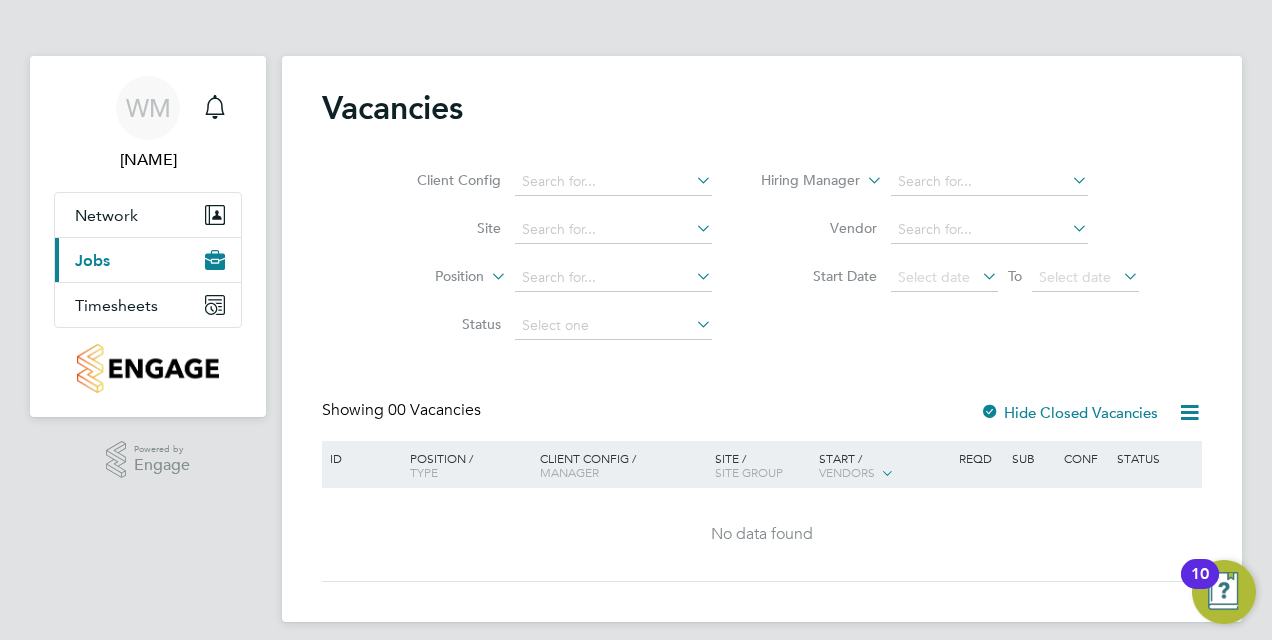 click on "Current page:   Jobs" at bounding box center (148, 260) 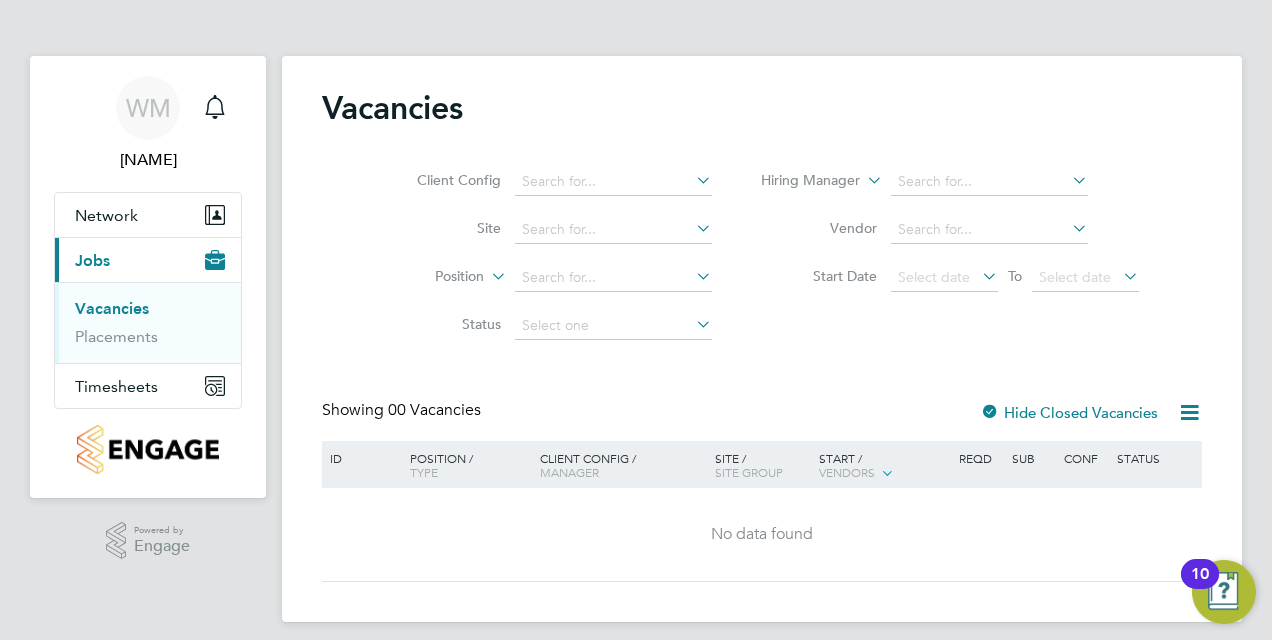 click on "Placements" at bounding box center [150, 337] 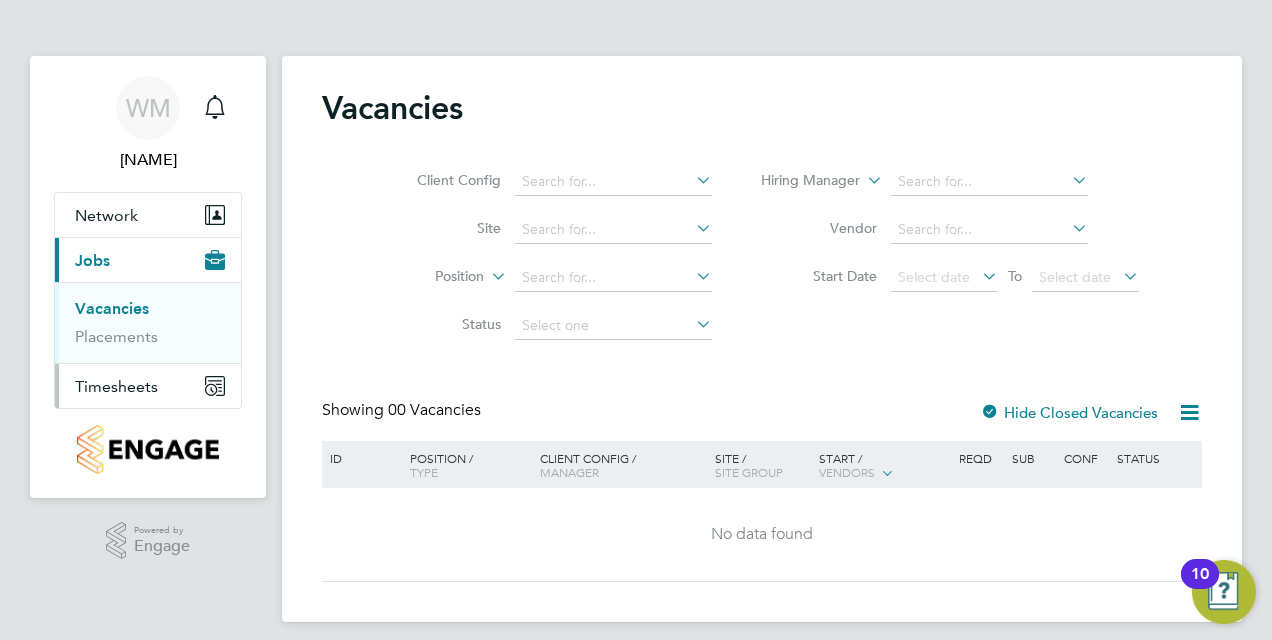 click 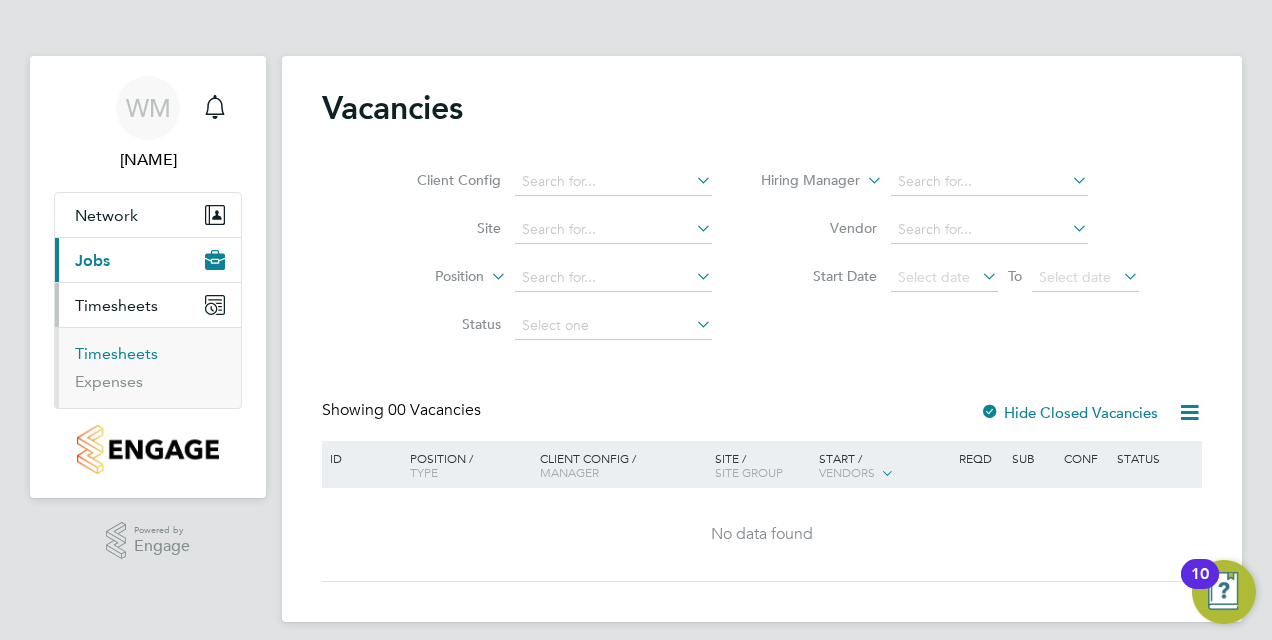 click on "Timesheets" at bounding box center (116, 353) 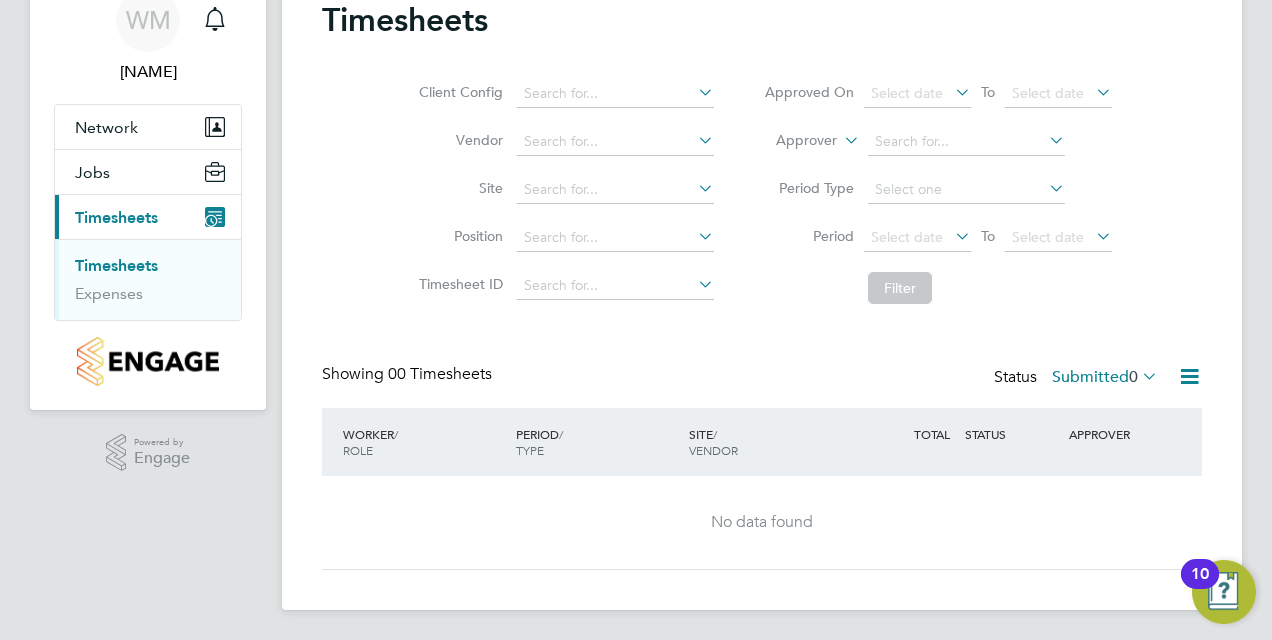 scroll, scrollTop: 0, scrollLeft: 0, axis: both 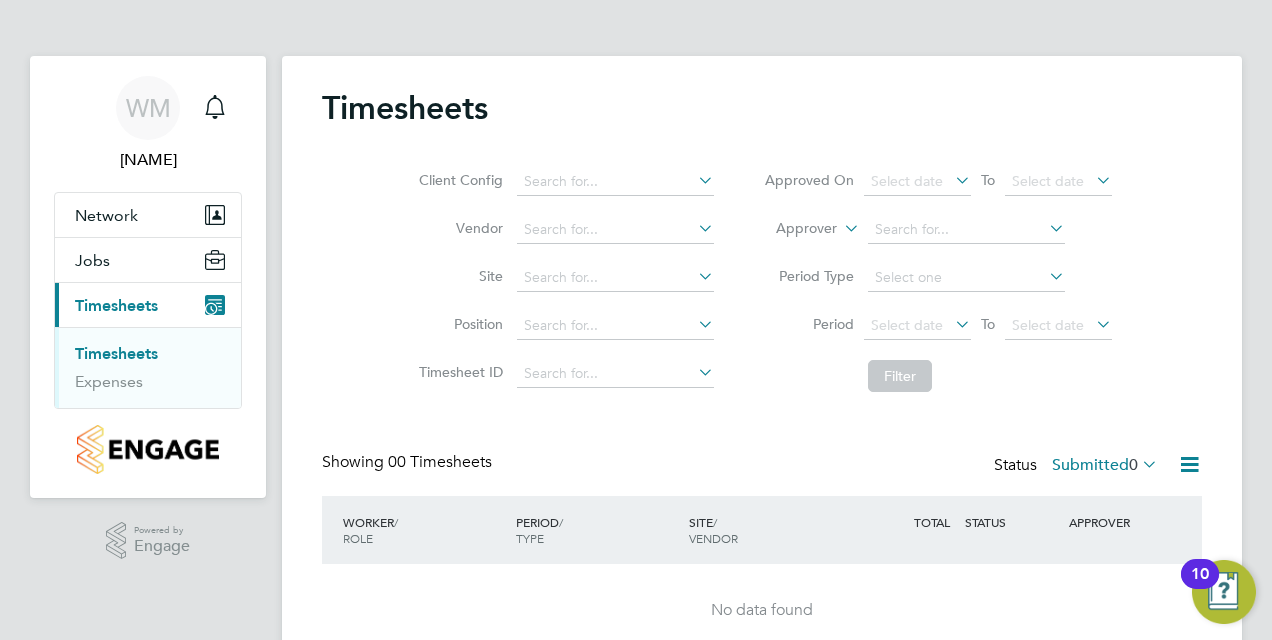 click 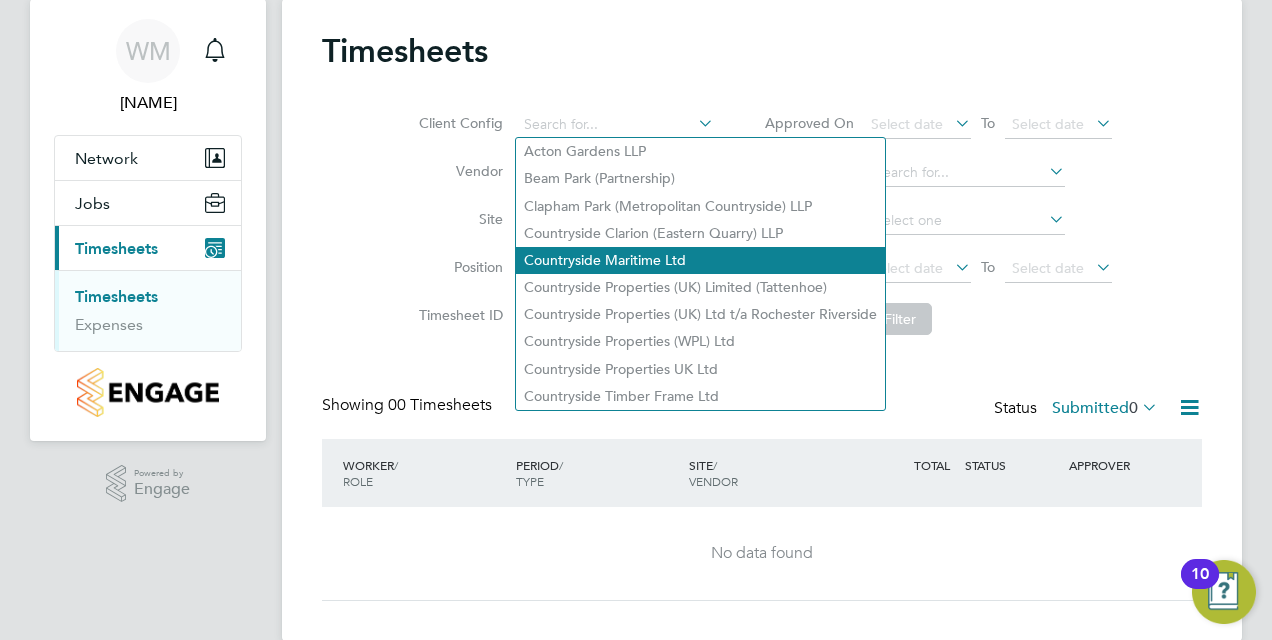 scroll, scrollTop: 88, scrollLeft: 0, axis: vertical 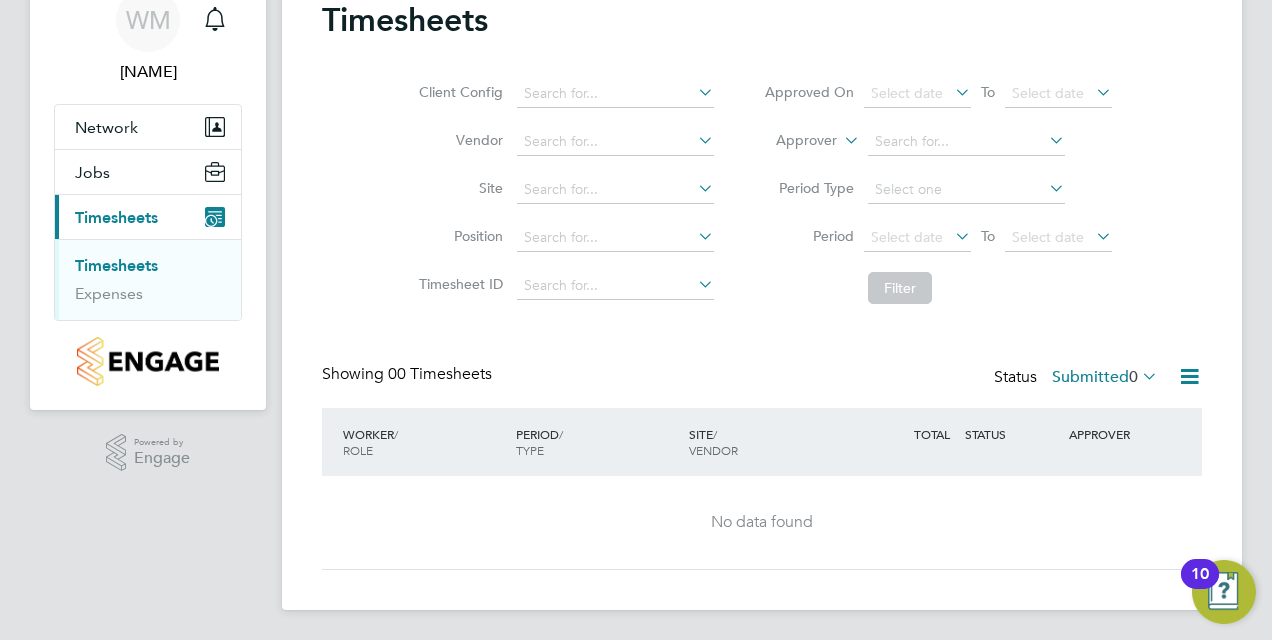 click on "Filter" 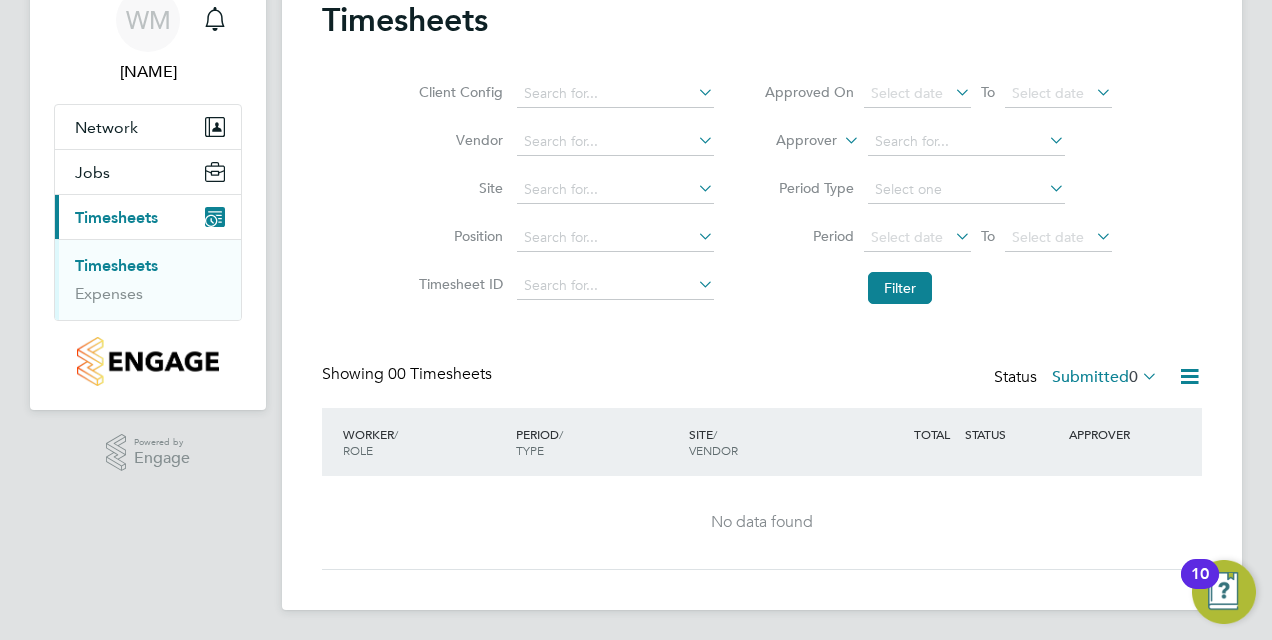 click 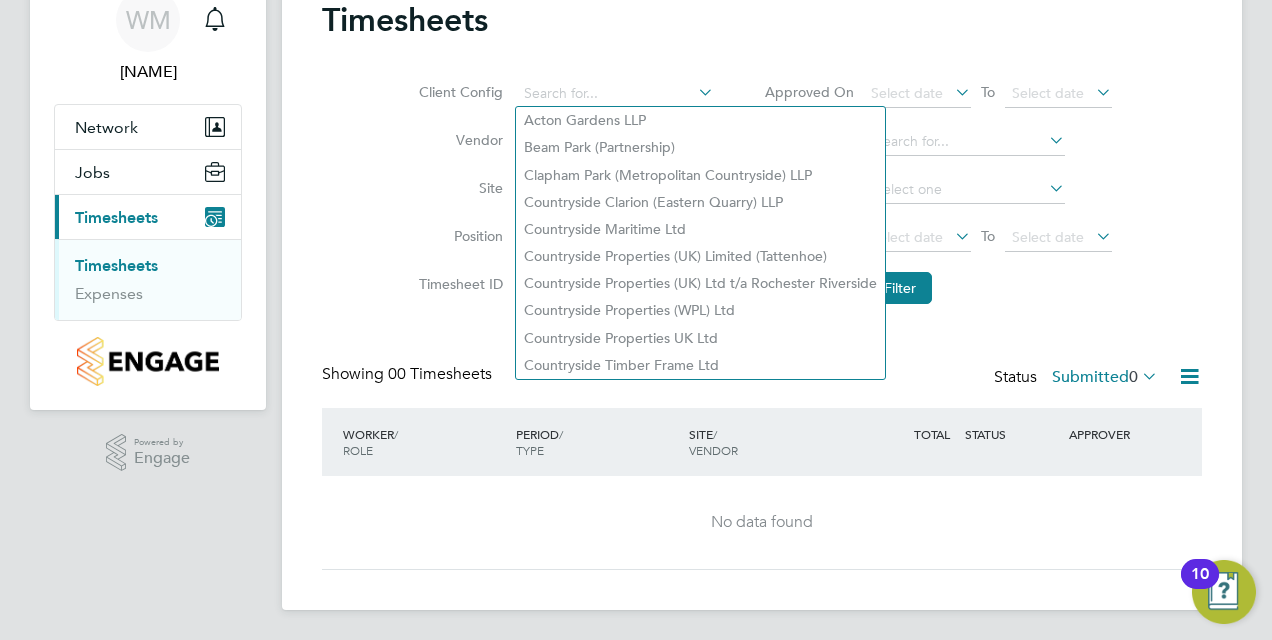 click on "Client Config   Vendor   Site   Position   Timesheet ID   Approved On
Select date
To
Select date
Approver     Period Type   Period
Select date
To
Select date
Filter" 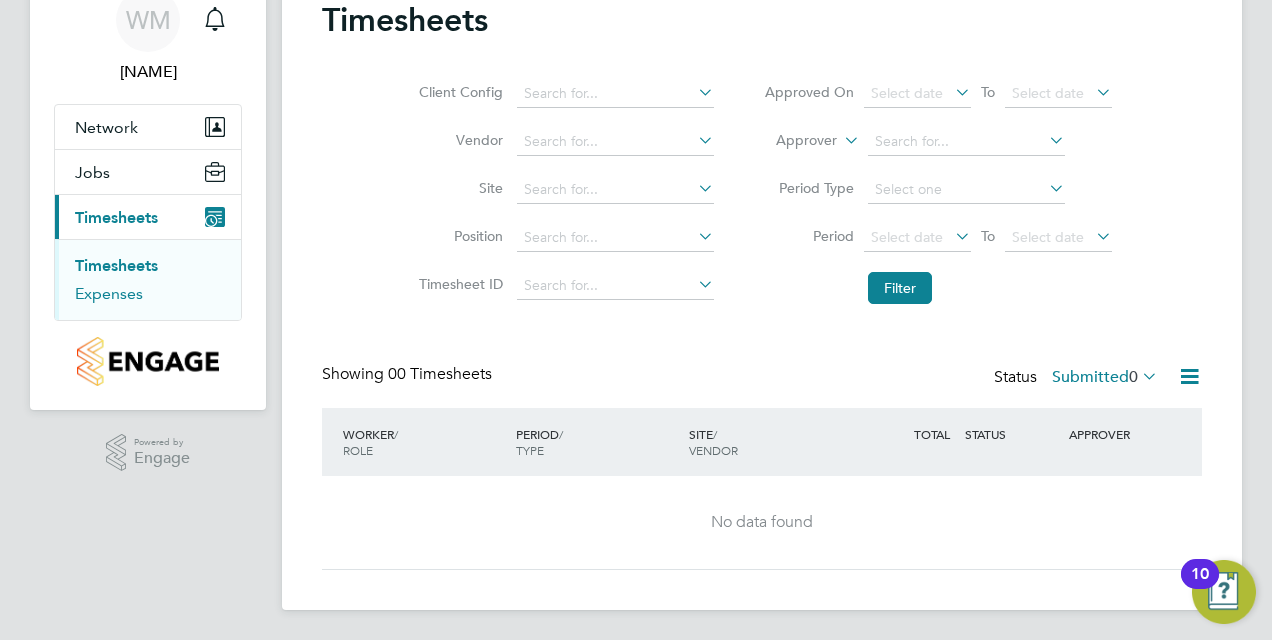click on "Expenses" at bounding box center (109, 293) 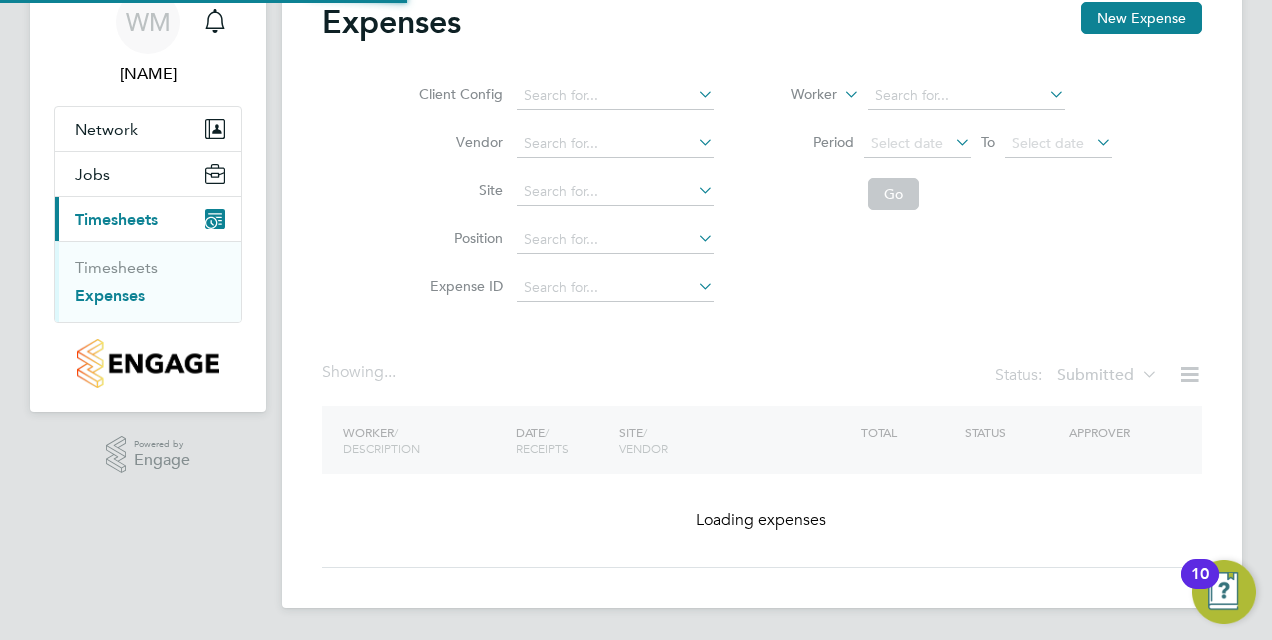 scroll, scrollTop: 0, scrollLeft: 0, axis: both 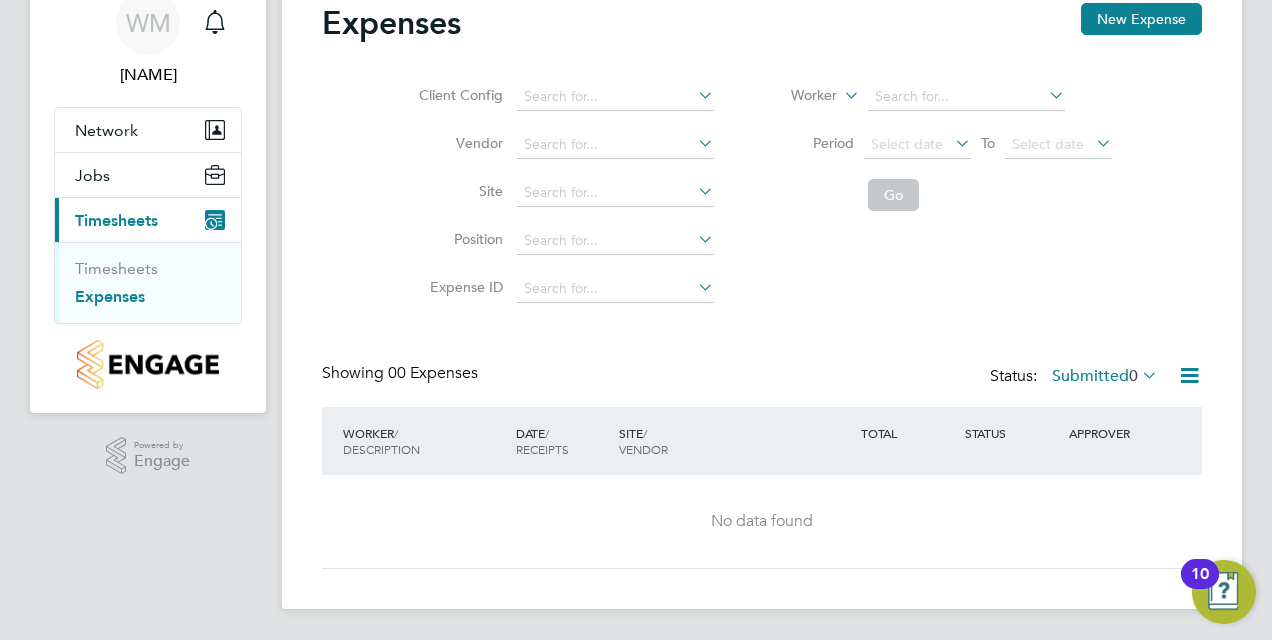 click 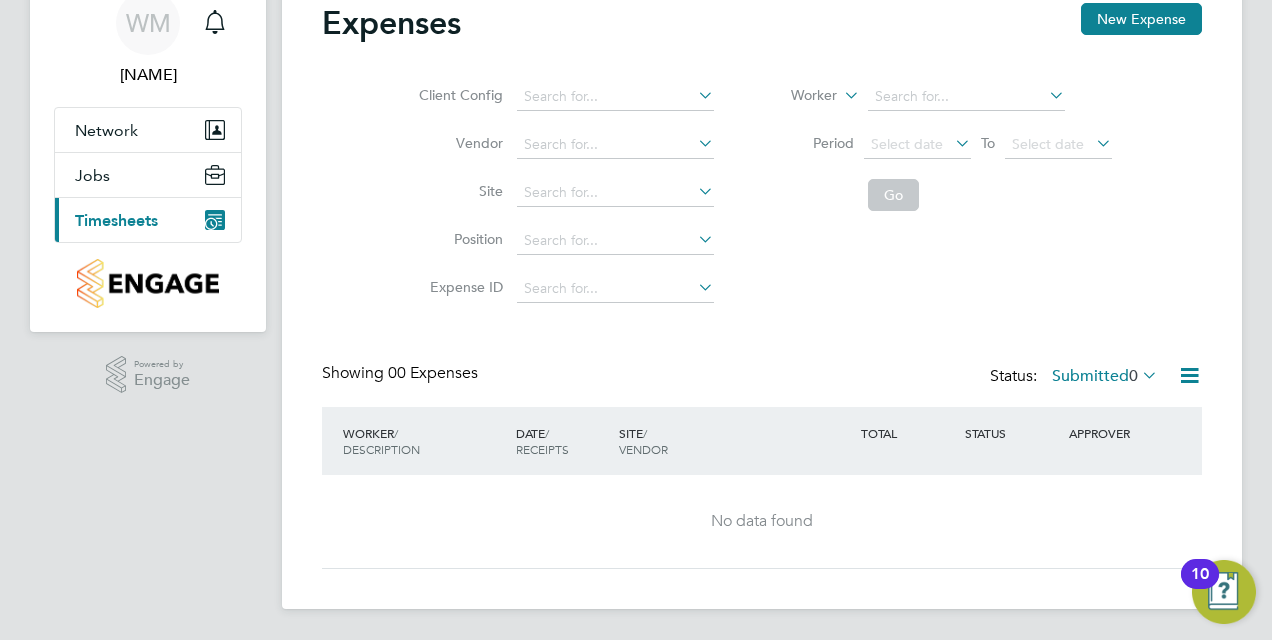 click 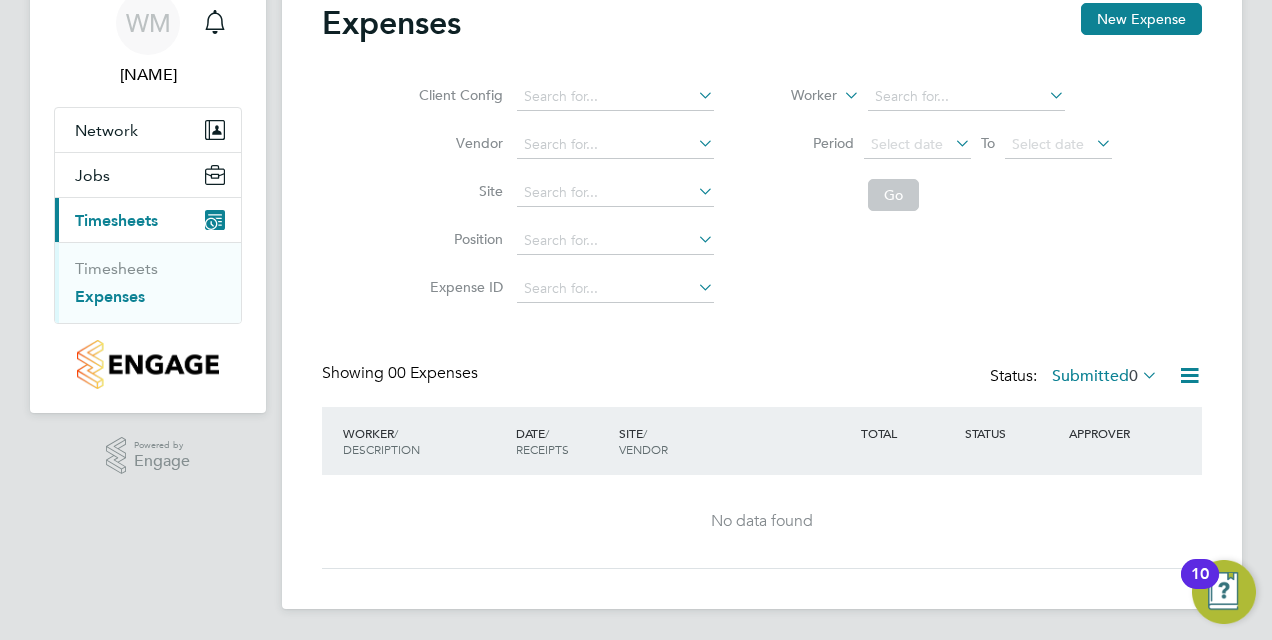 click on "Expenses" at bounding box center (110, 296) 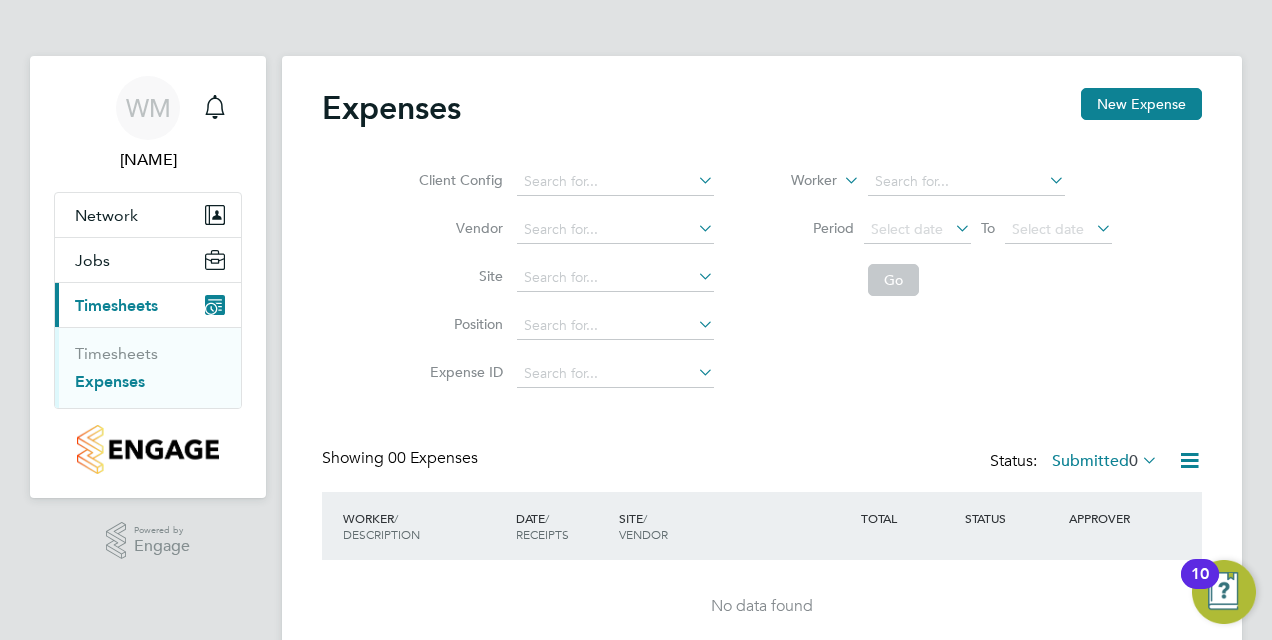 click on "Expenses New Expense Client Config   Vendor   Site   Position   Expense ID   Worker     Period
Select date
To
Select date
Go Showing   00 Expenses Status:  Submitted  0  WORKER  / DESCRIPTION DATE  / RECEIPTS SITE  / VENDOR TOTAL STATUS APPROVER No data found Show   more" 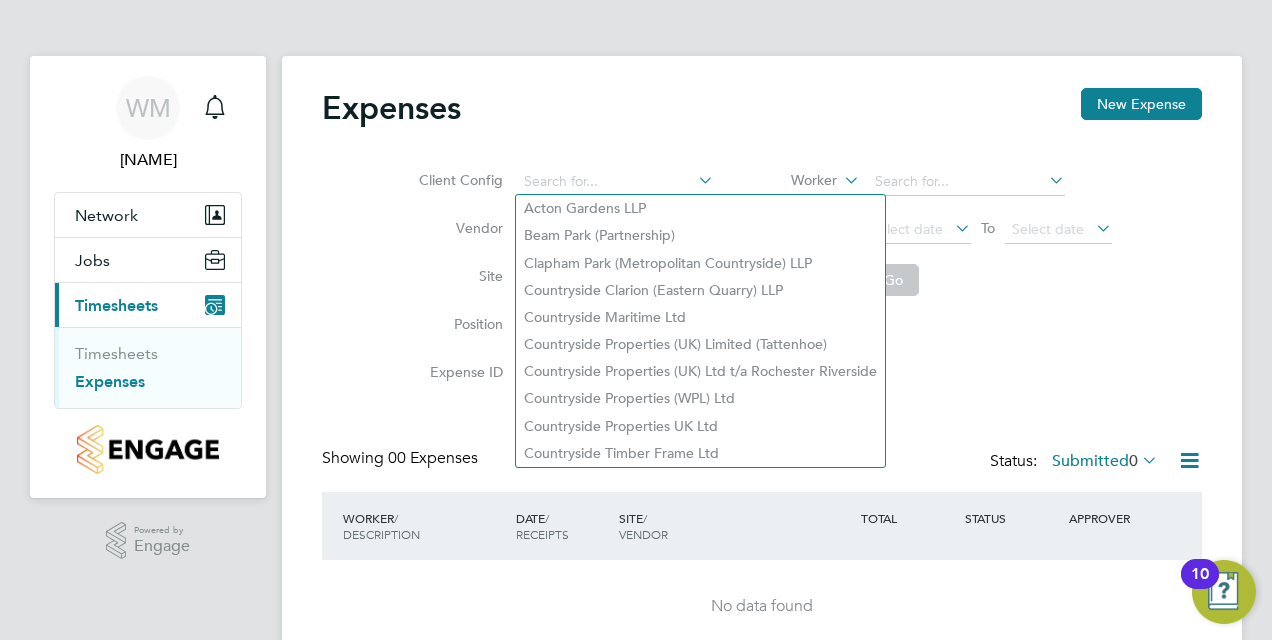 click on "Expenses New Expense Client Config   Vendor   Site   Position   Expense ID   Worker     Period
Select date
To
Select date
Go Showing   00 Expenses Status:  Submitted  0  WORKER  / DESCRIPTION DATE  / RECEIPTS SITE  / VENDOR TOTAL STATUS APPROVER No data found Show   more" 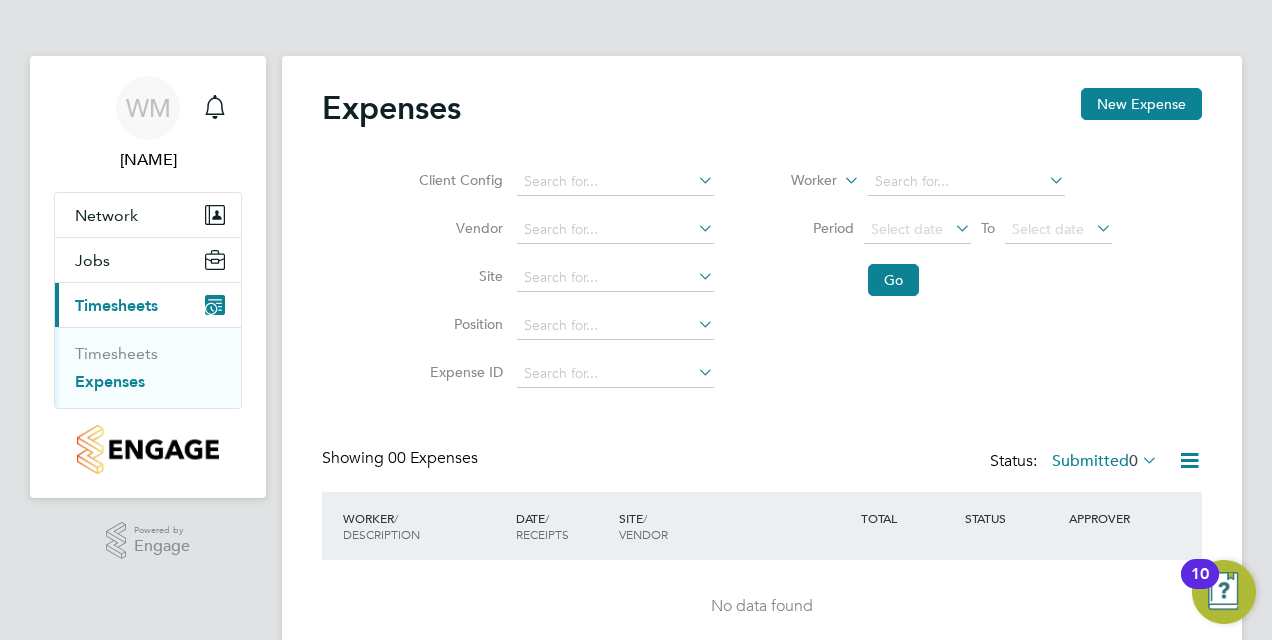 click 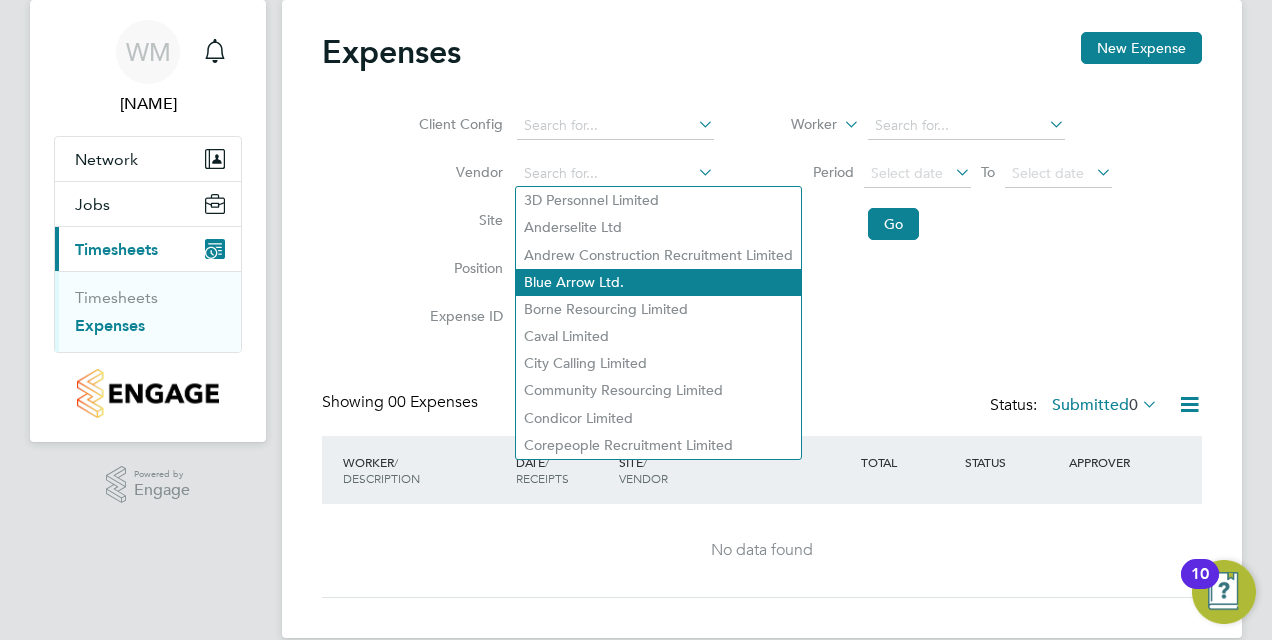 scroll, scrollTop: 85, scrollLeft: 0, axis: vertical 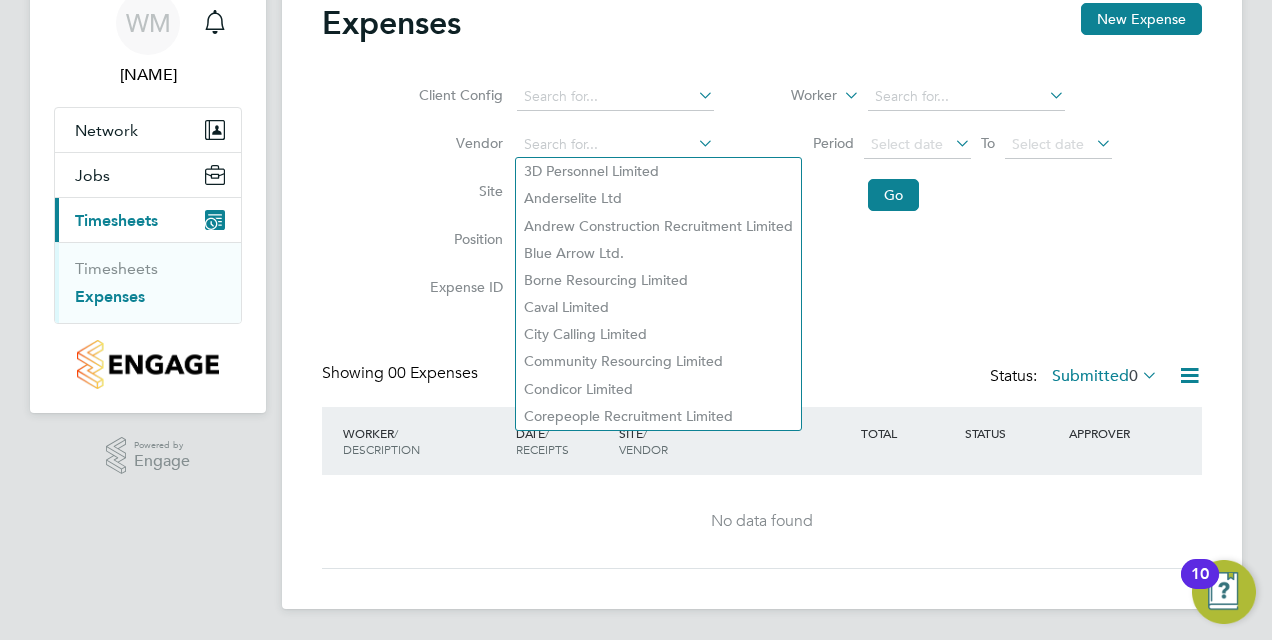 click on "Client Config   Vendor   Site   Position   Expense ID   Worker     Period
Select date
To
Select date
Go" 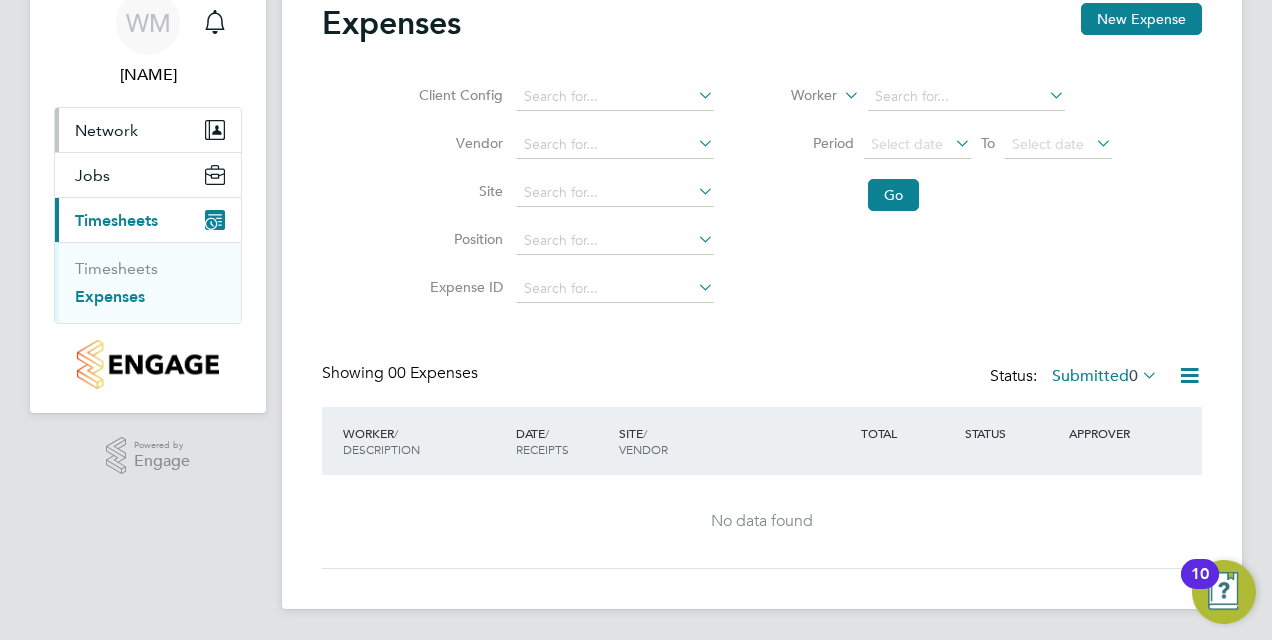 click on "Network" at bounding box center [148, 130] 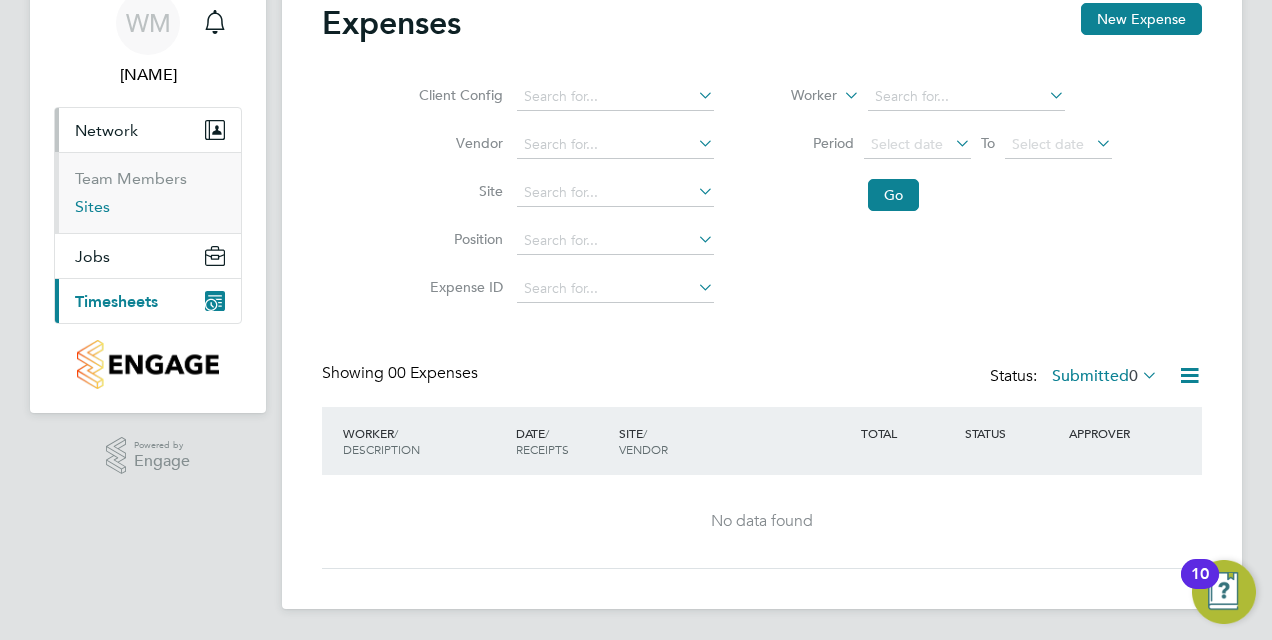 click on "Sites" at bounding box center (92, 206) 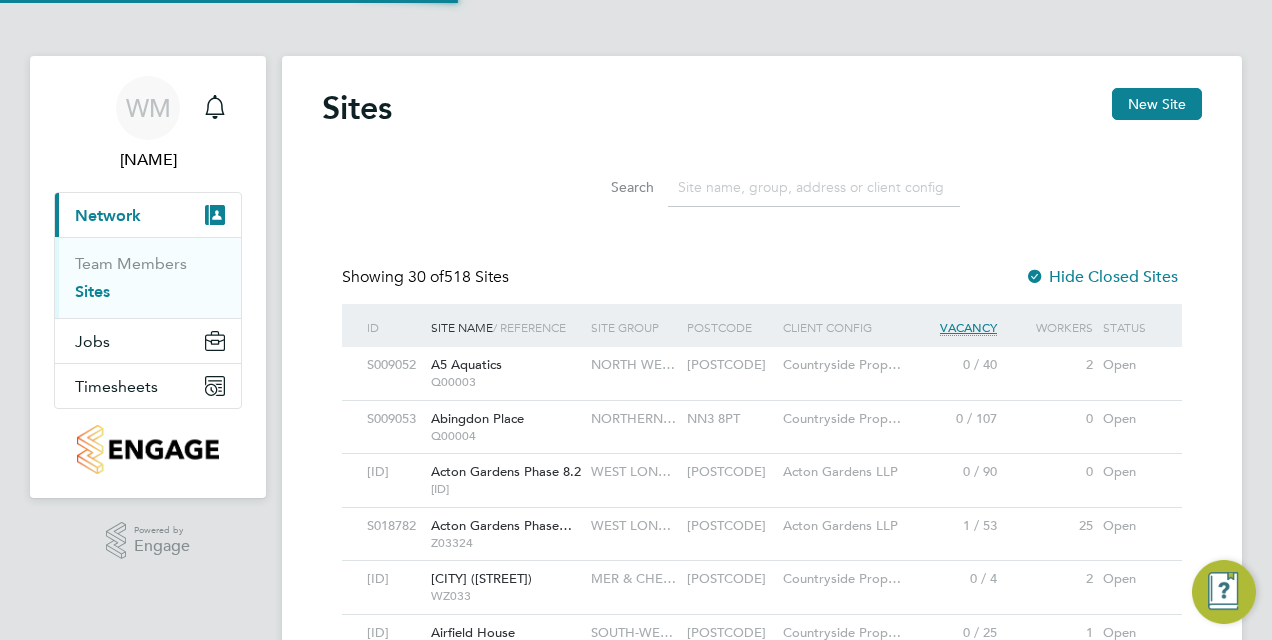scroll, scrollTop: 10, scrollLeft: 10, axis: both 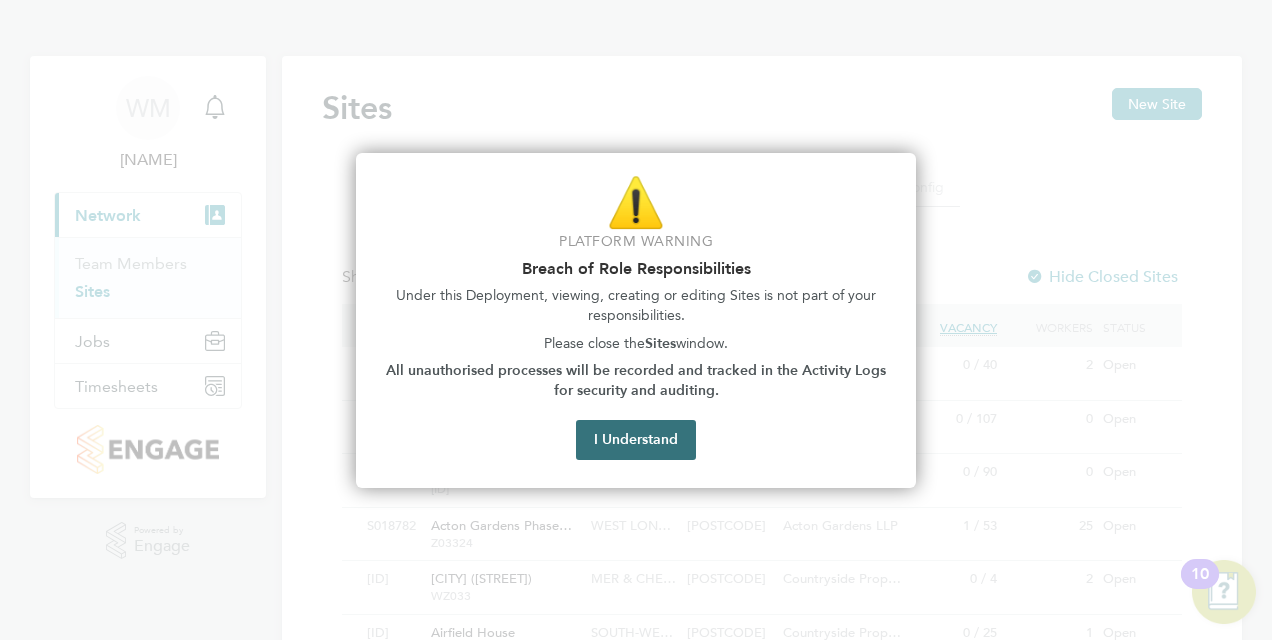click on "I Understand" at bounding box center (636, 440) 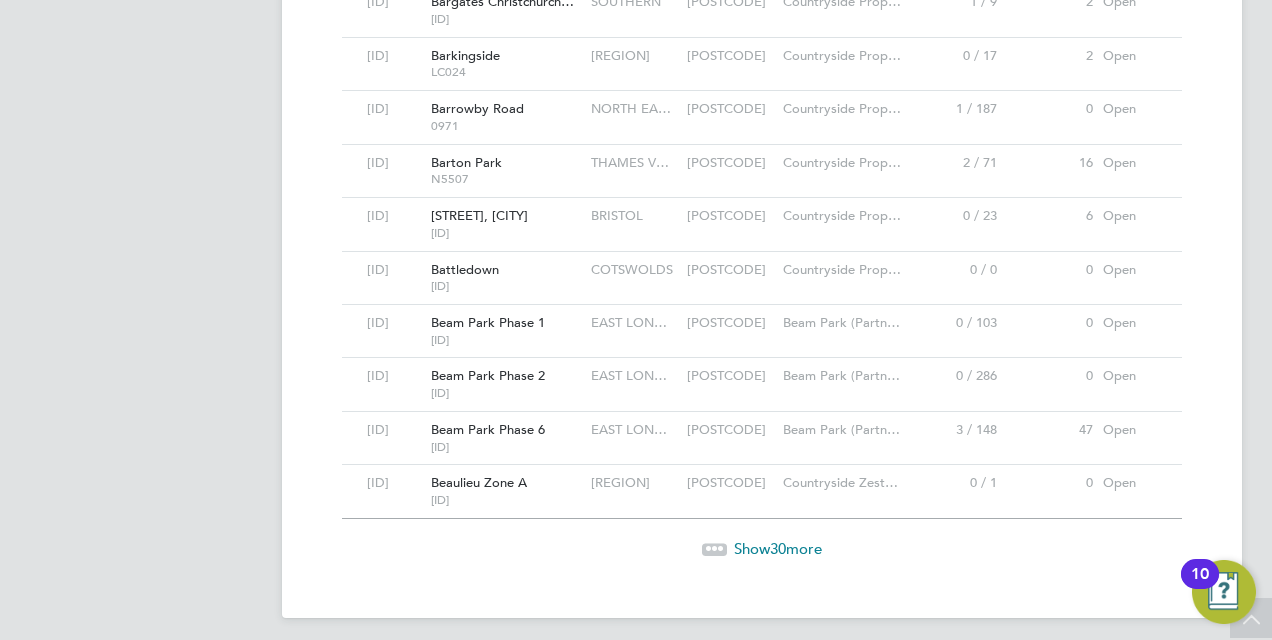 click on "Show  30  more" 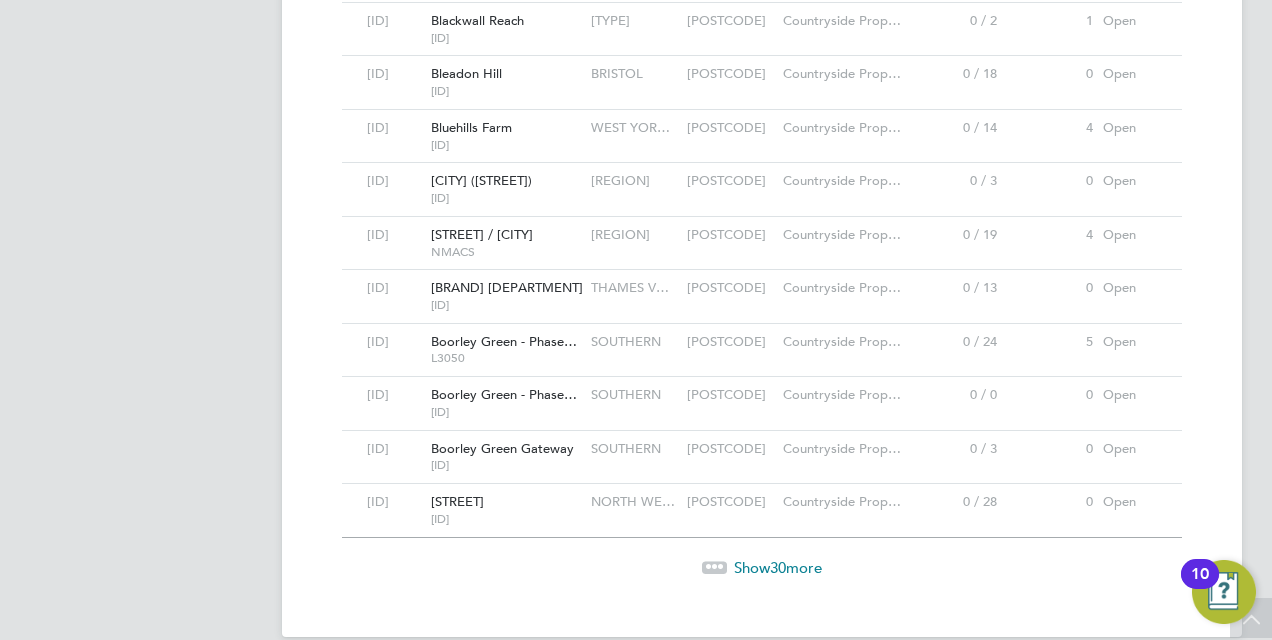 click on "Show  30  more" 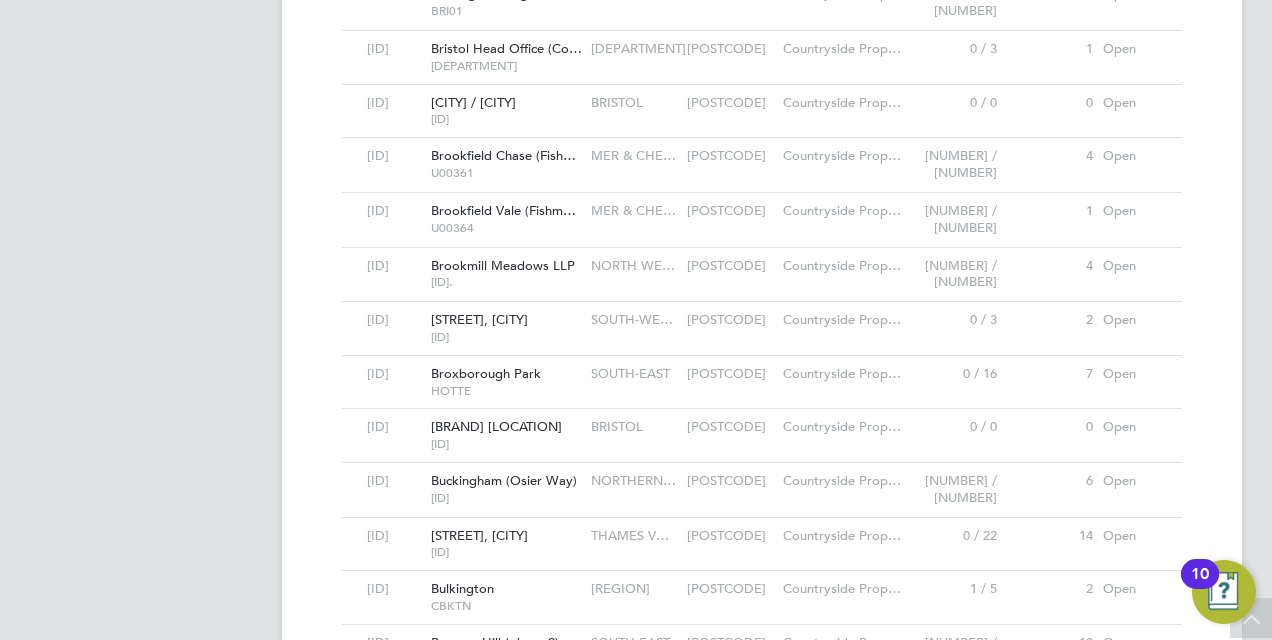 click on "Bulkington" 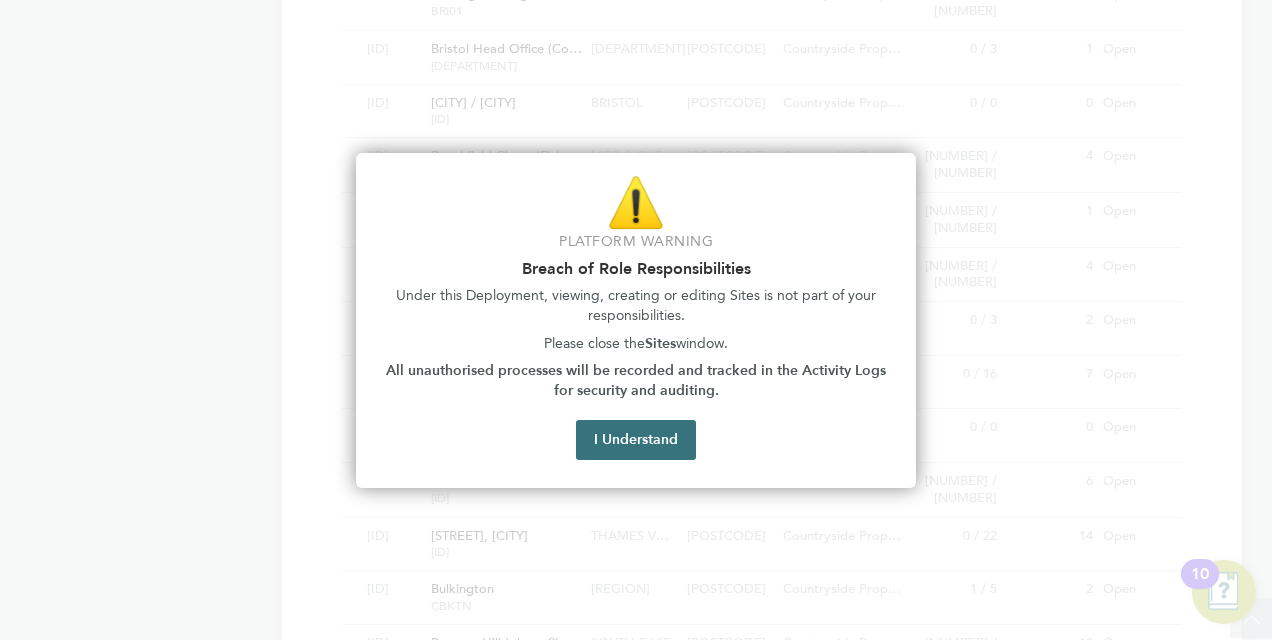 click on "I Understand" at bounding box center (636, 440) 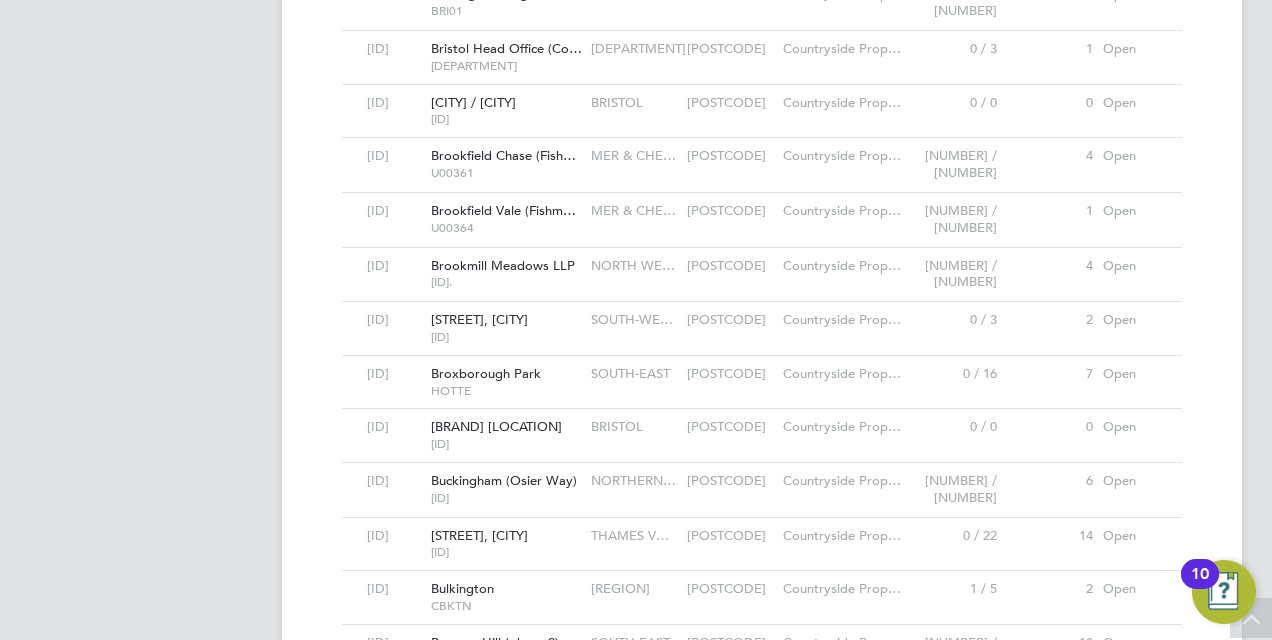 click on "Bulkington" 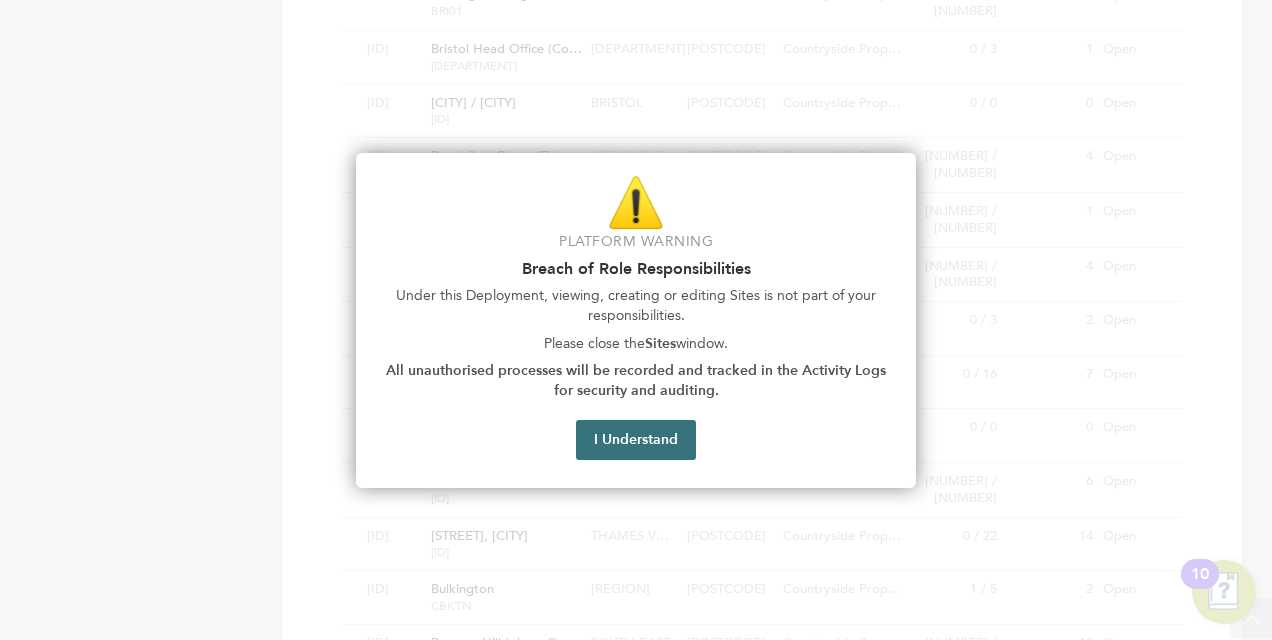 click on "I Understand" at bounding box center [636, 440] 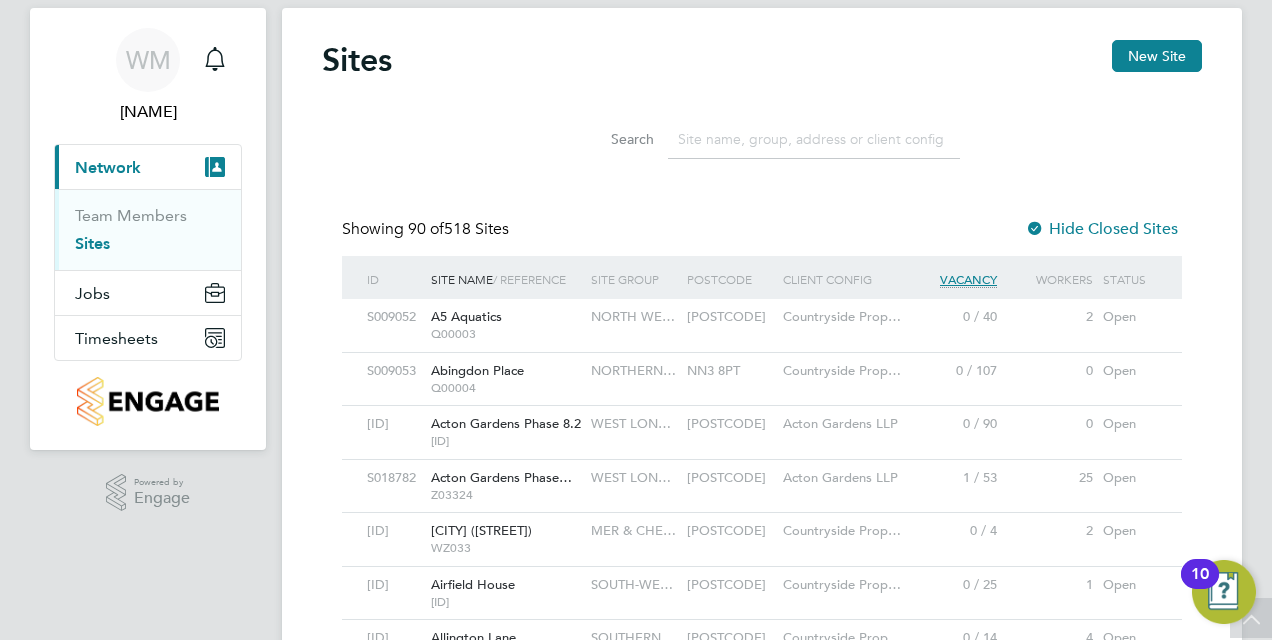 scroll, scrollTop: 0, scrollLeft: 0, axis: both 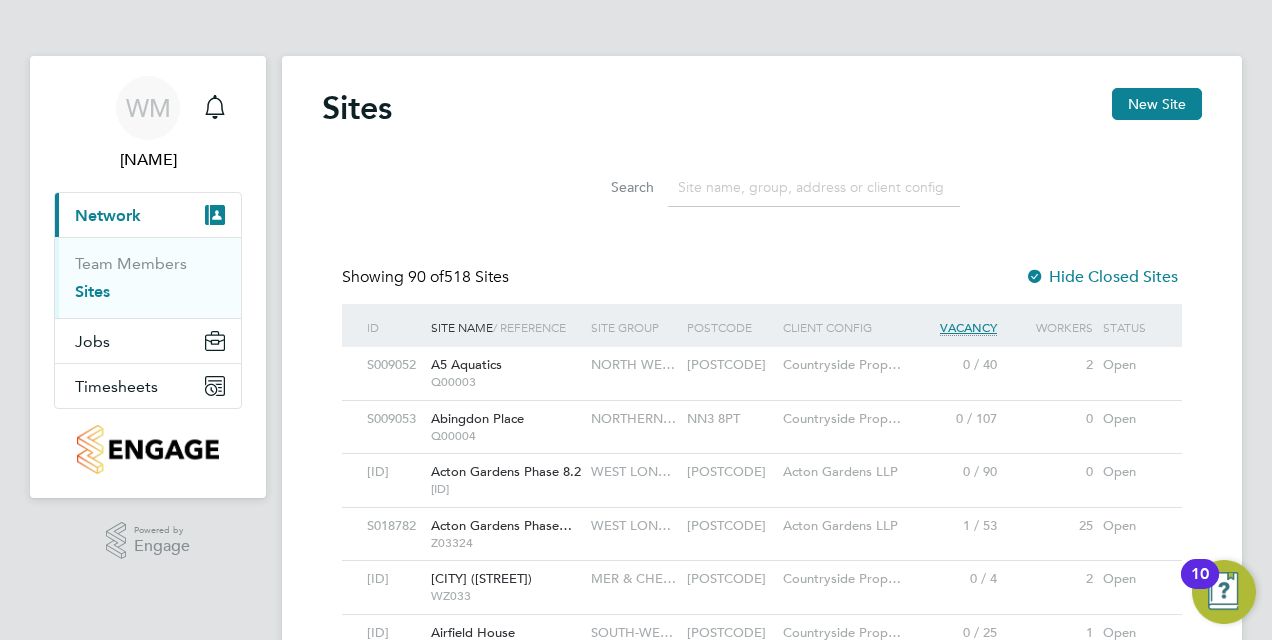 click 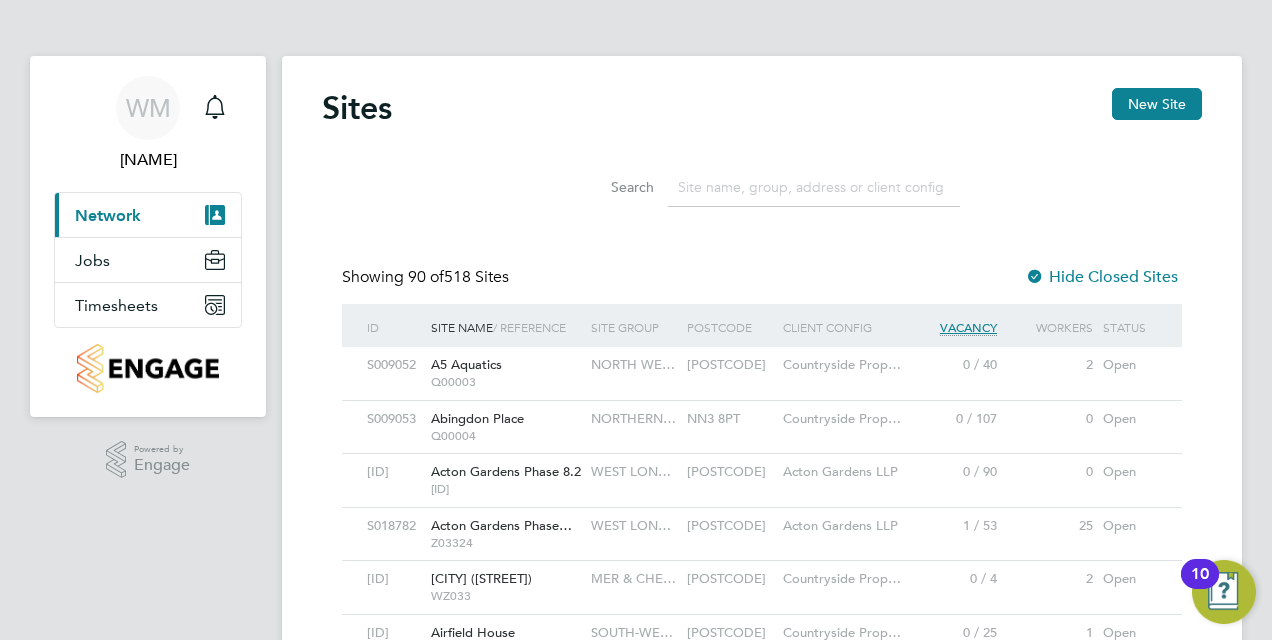 click 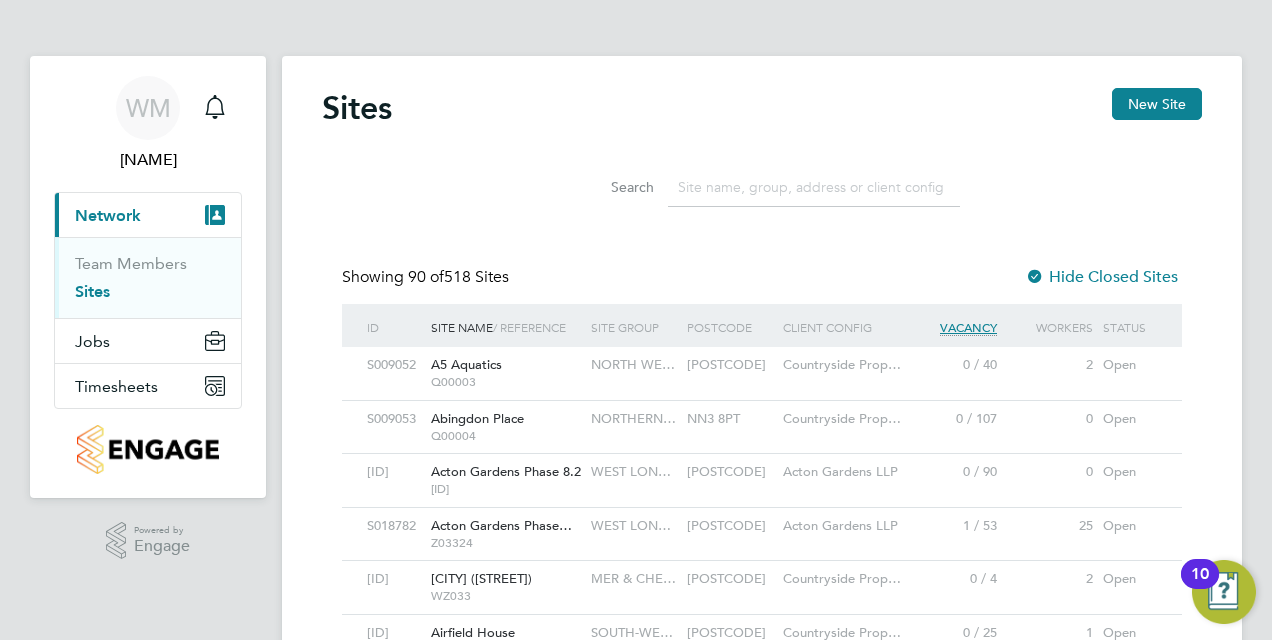 click on "Sites" at bounding box center (92, 291) 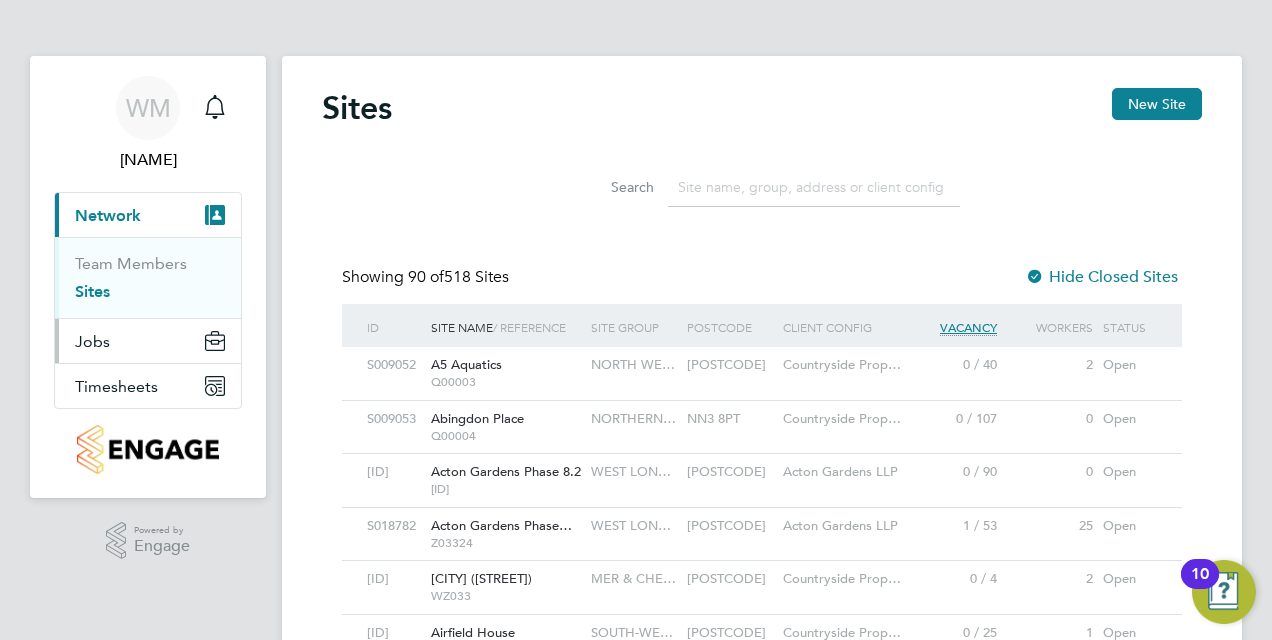 click on "Jobs" at bounding box center [148, 341] 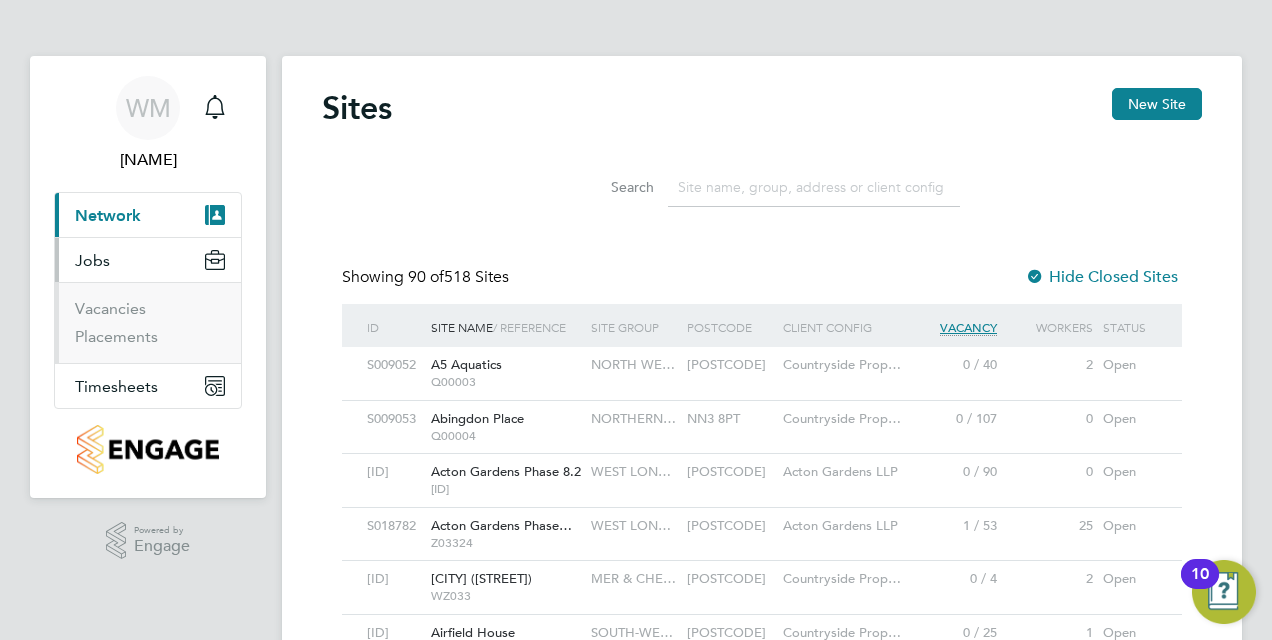 click on "WM   Wayne Mason   Notifications
Applications:   Current page:   Network
Team Members   Sites   Jobs
Vacancies   Placements   Timesheets
Timesheets   Expenses" at bounding box center (148, 277) 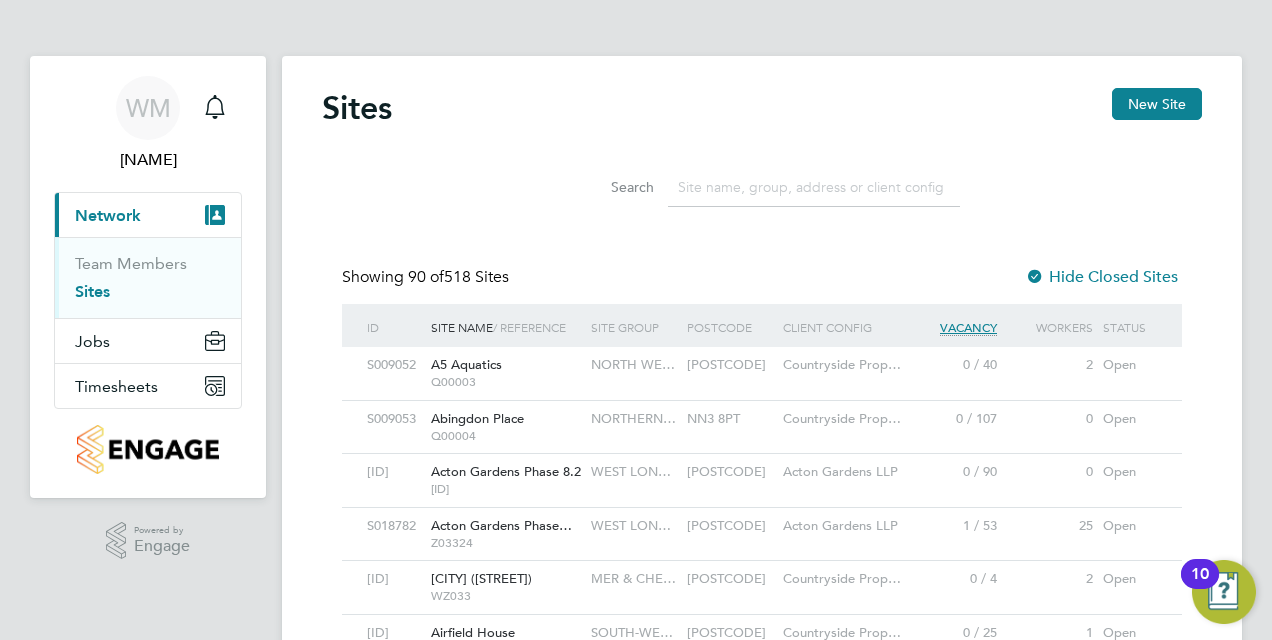 click on ".st0{fill:#C0C1C2;}
Powered by Engage" at bounding box center [148, 541] 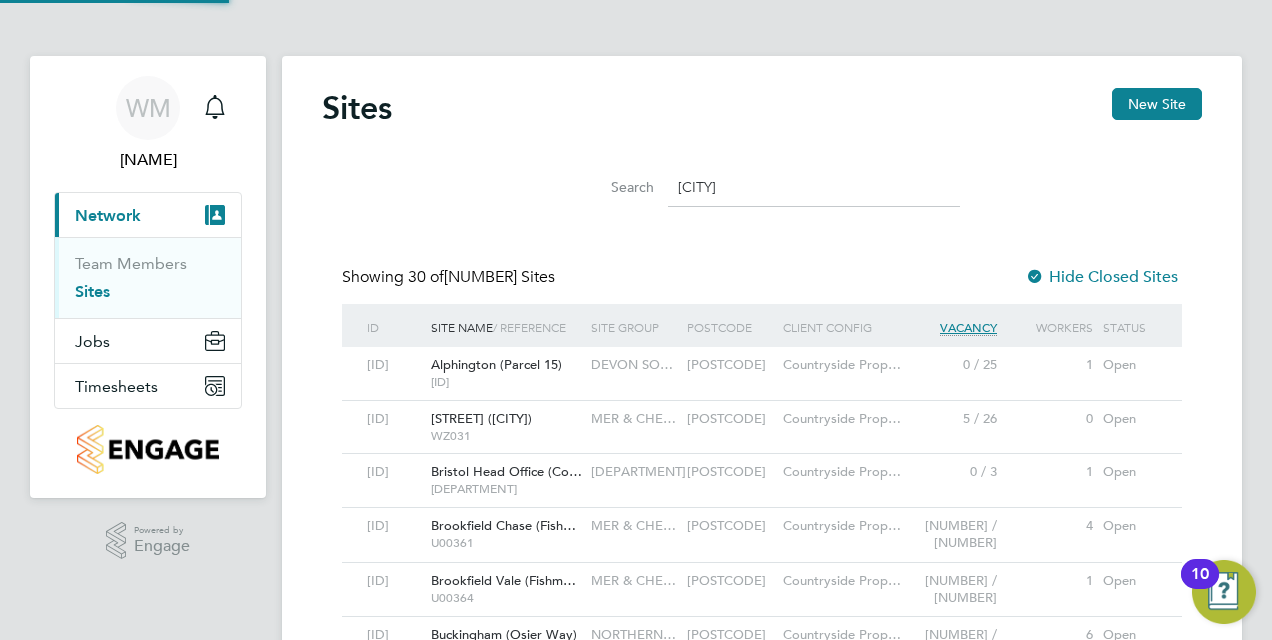 scroll, scrollTop: 10, scrollLeft: 10, axis: both 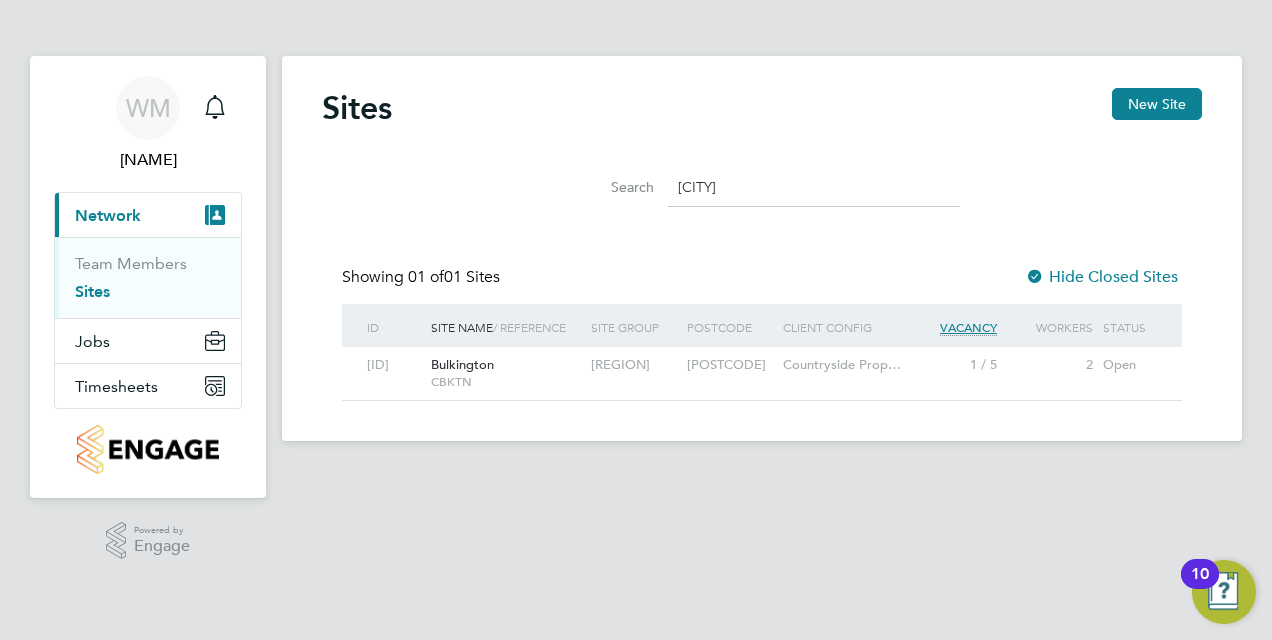 type on "bulkington" 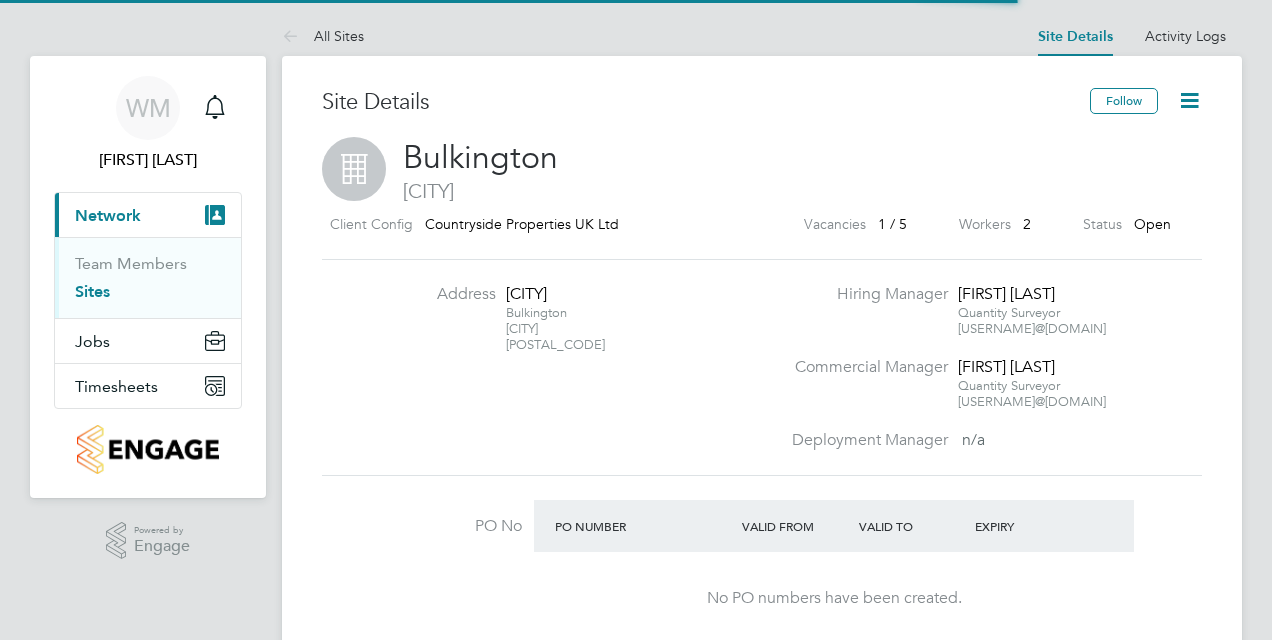 scroll, scrollTop: 0, scrollLeft: 0, axis: both 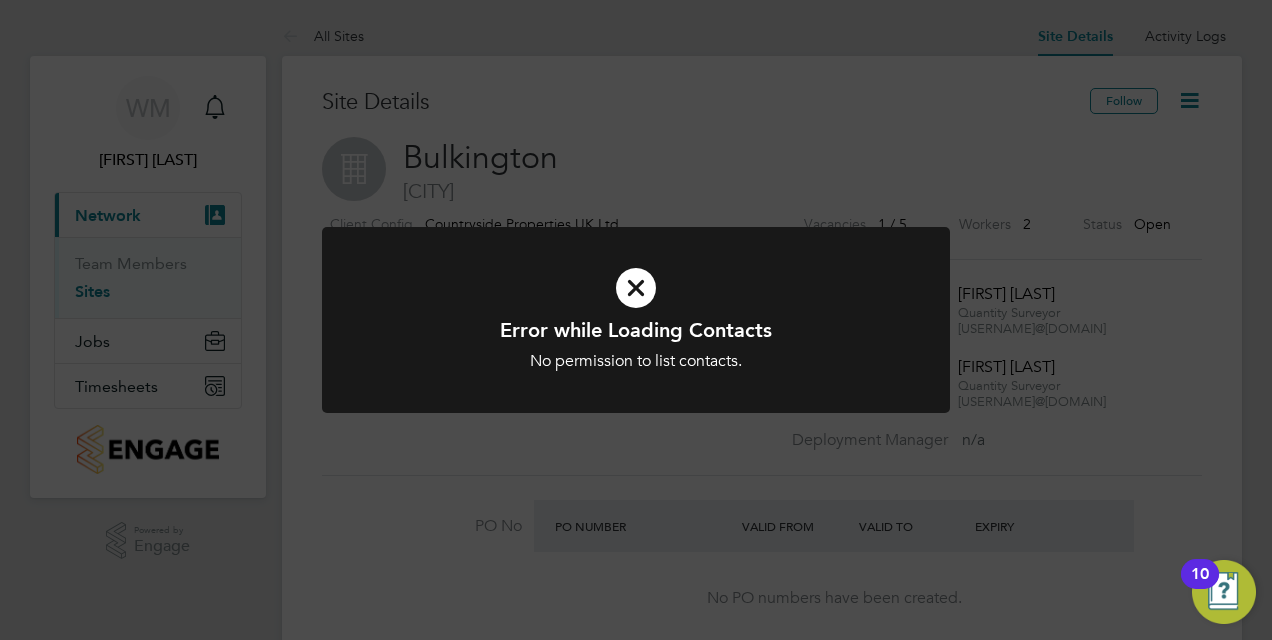 click at bounding box center (636, 288) 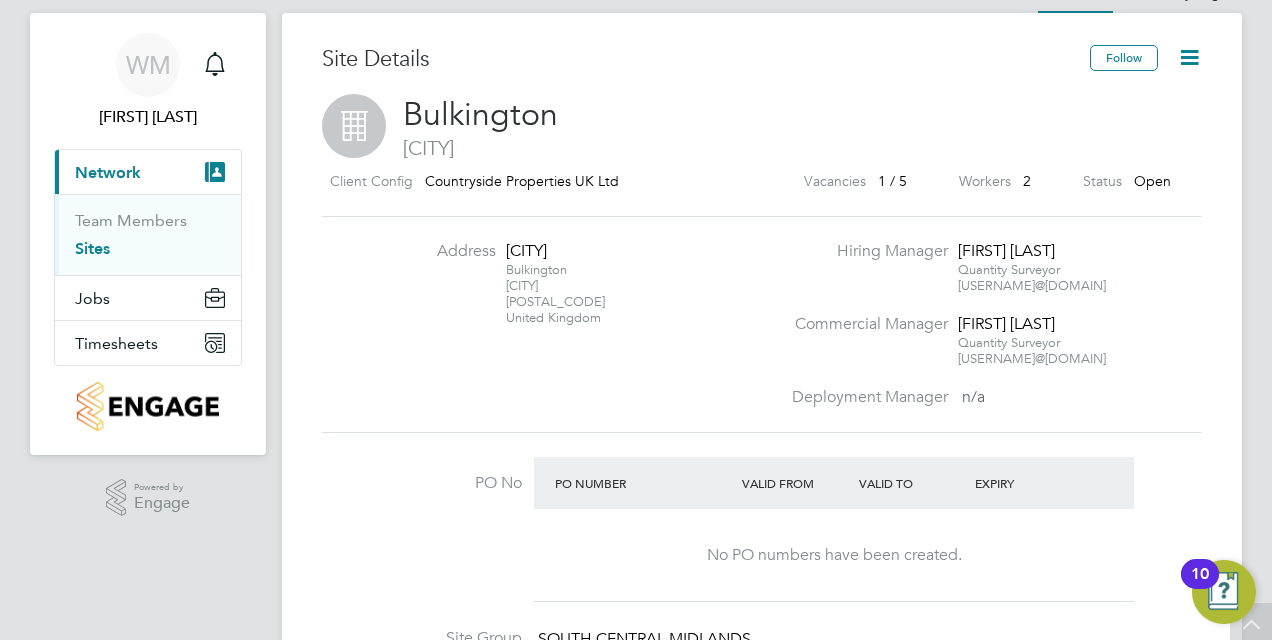 scroll, scrollTop: 0, scrollLeft: 0, axis: both 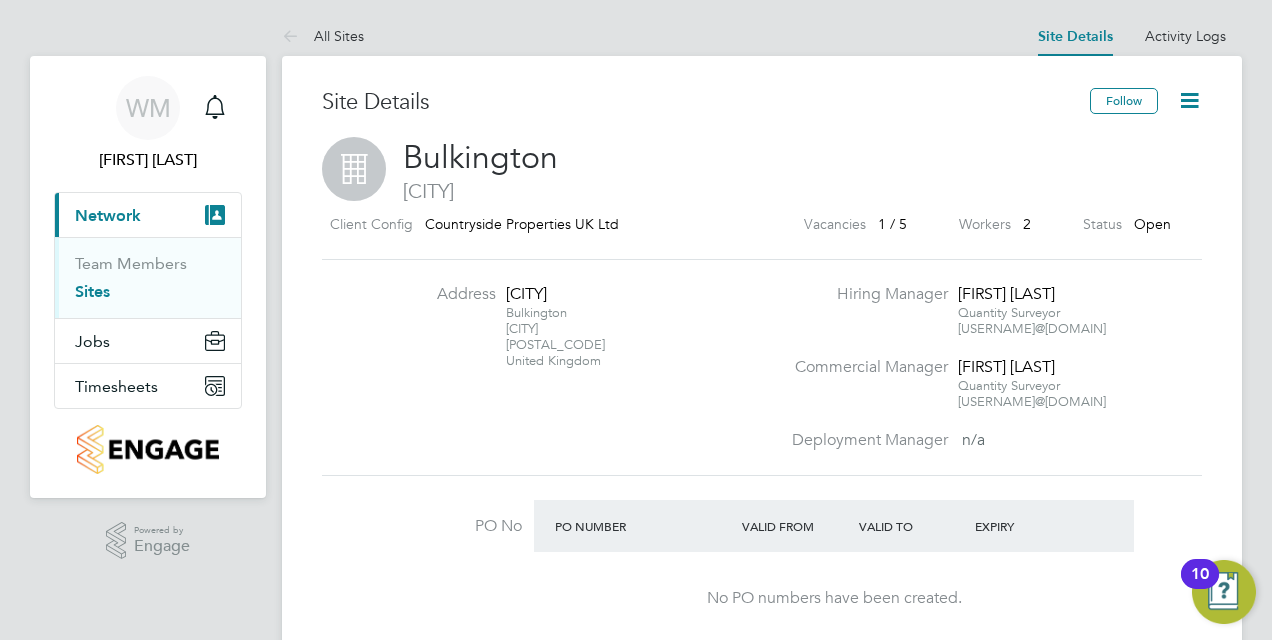 click 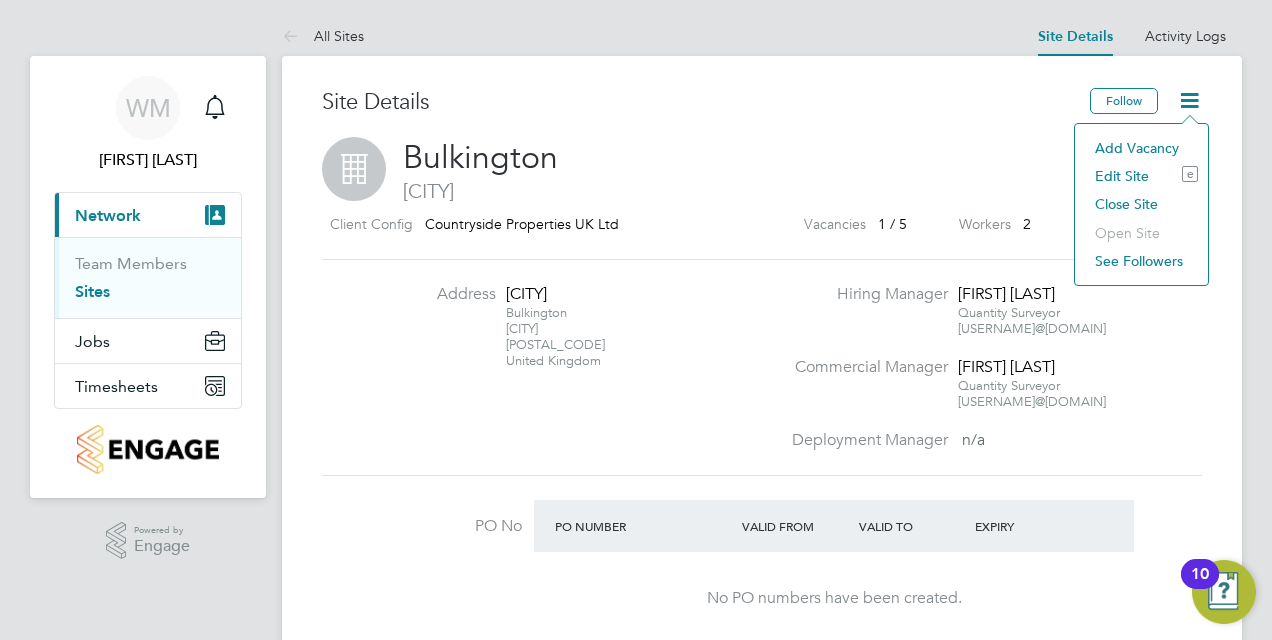 click on "Site Details" 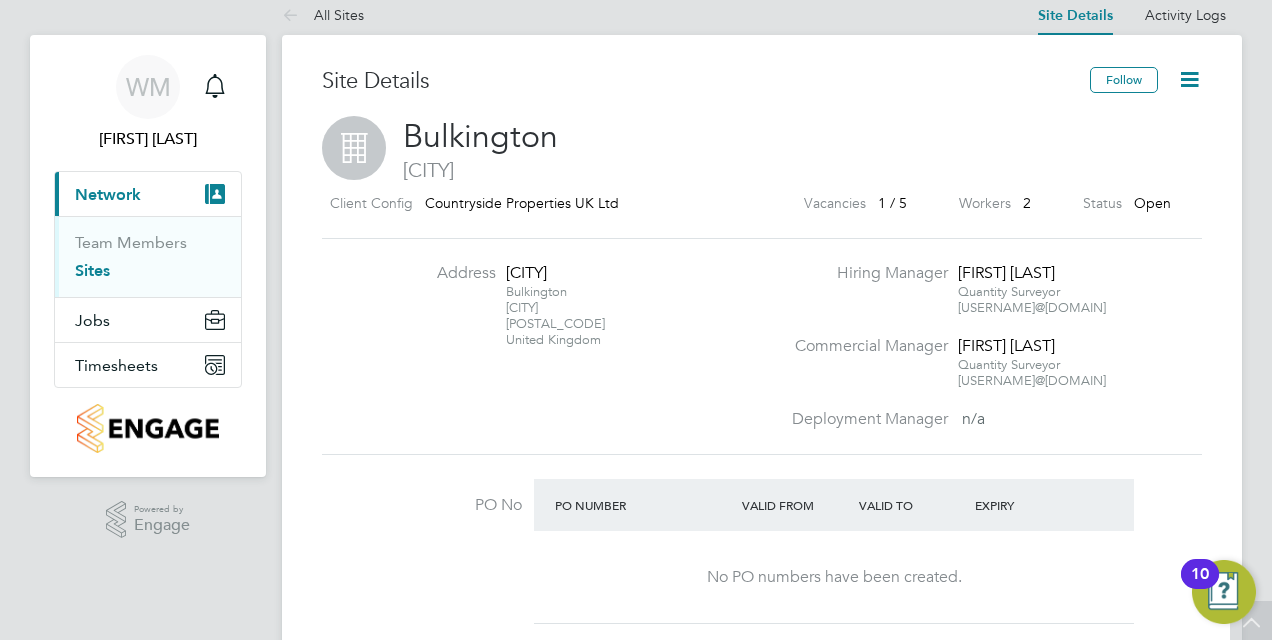 scroll, scrollTop: 0, scrollLeft: 0, axis: both 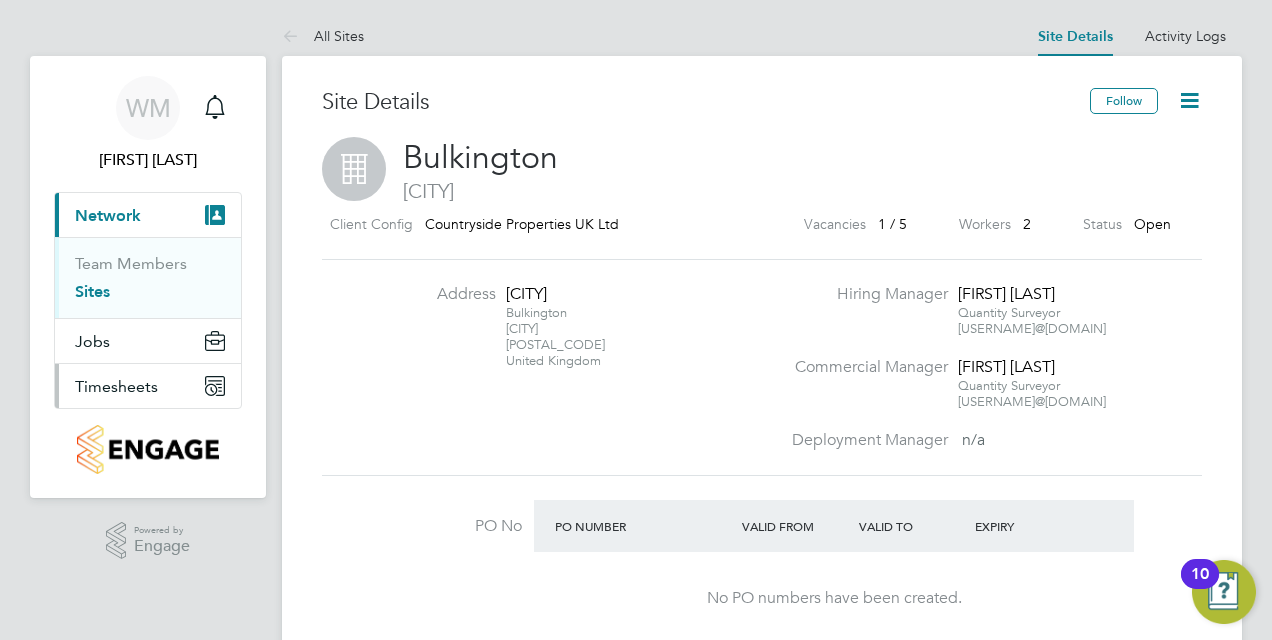 click on "Timesheets" at bounding box center (148, 386) 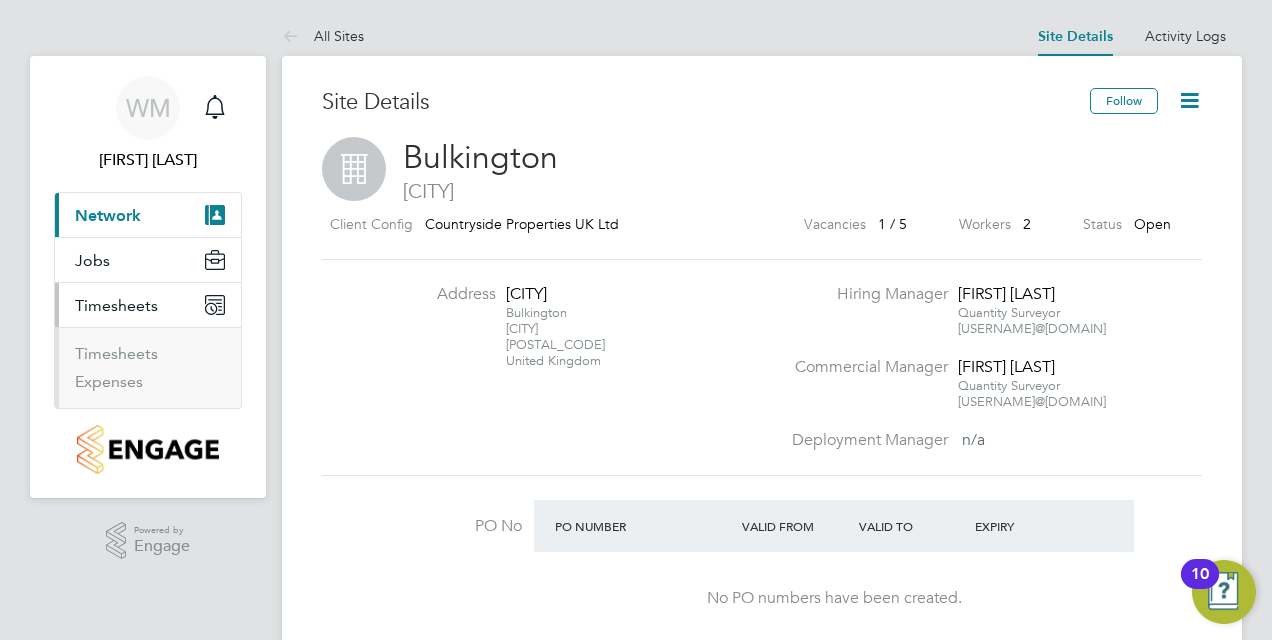 click 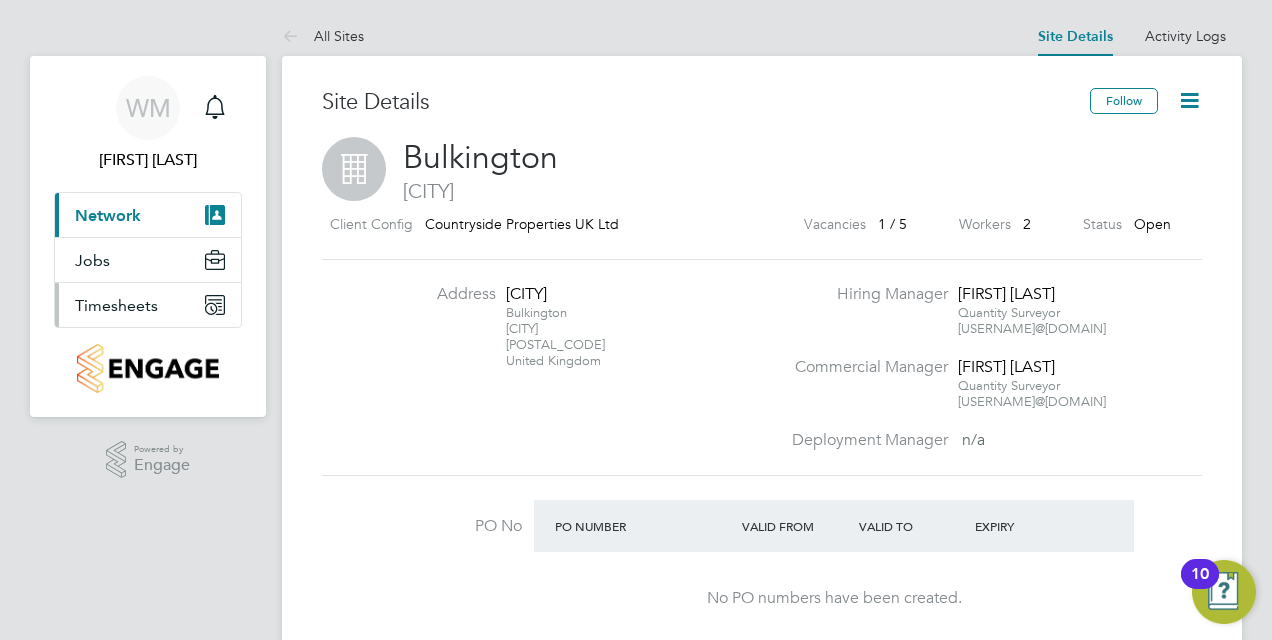 click 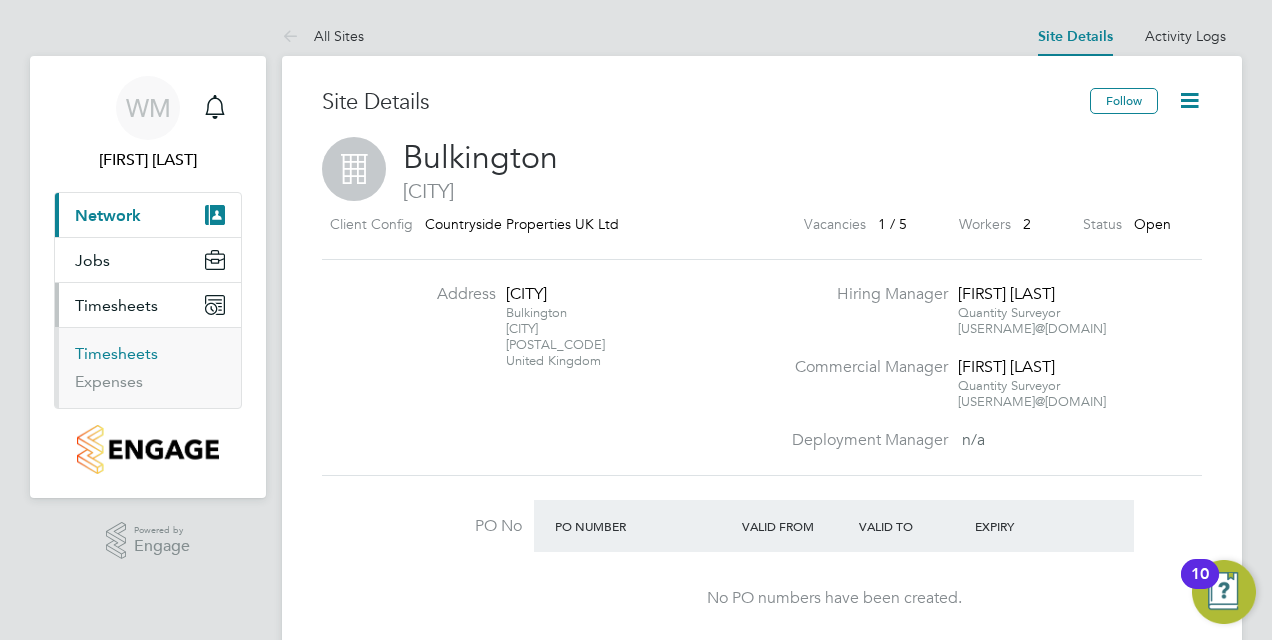 click on "Timesheets" at bounding box center [116, 353] 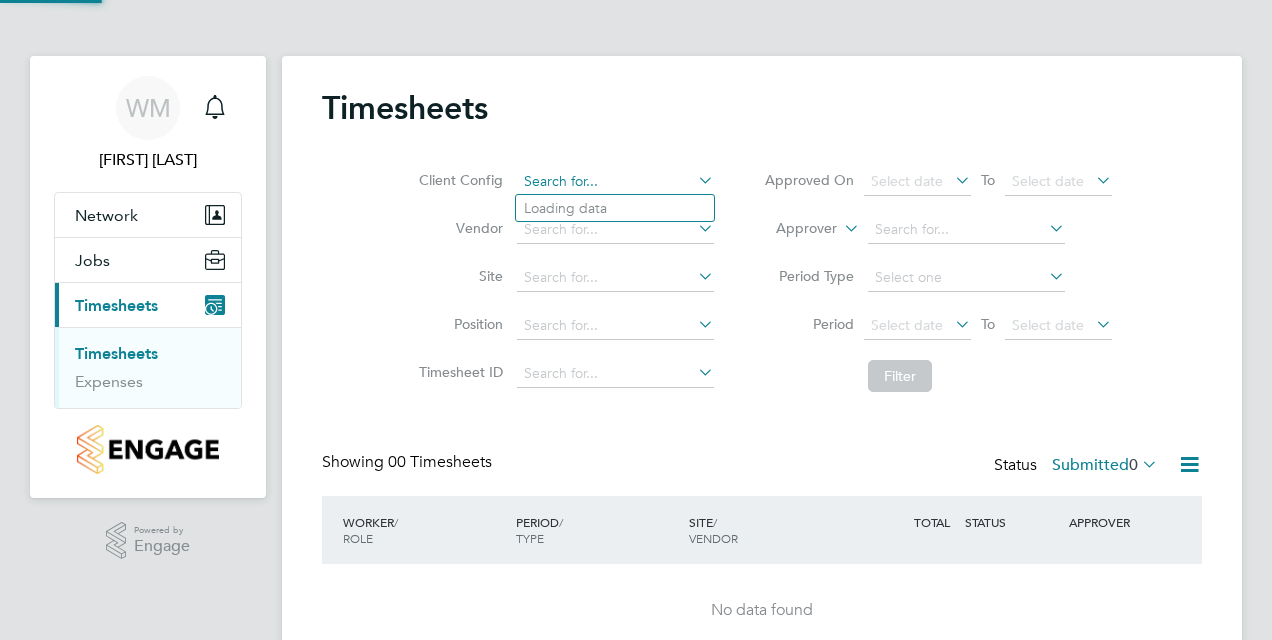 click 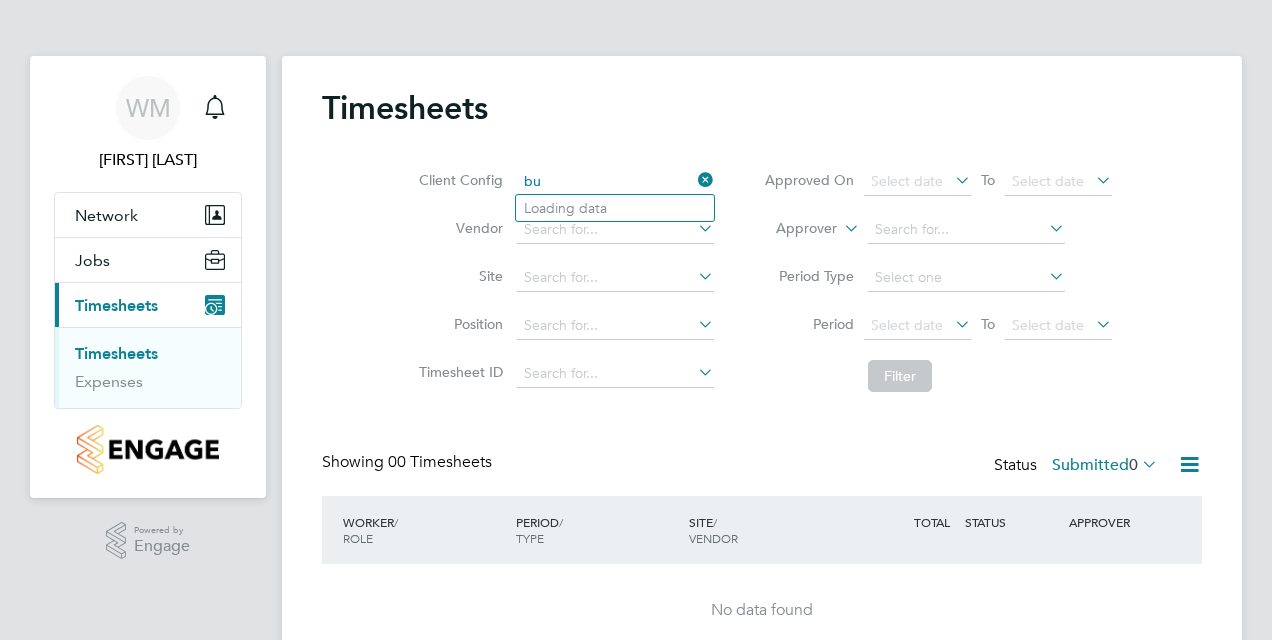 type on "b" 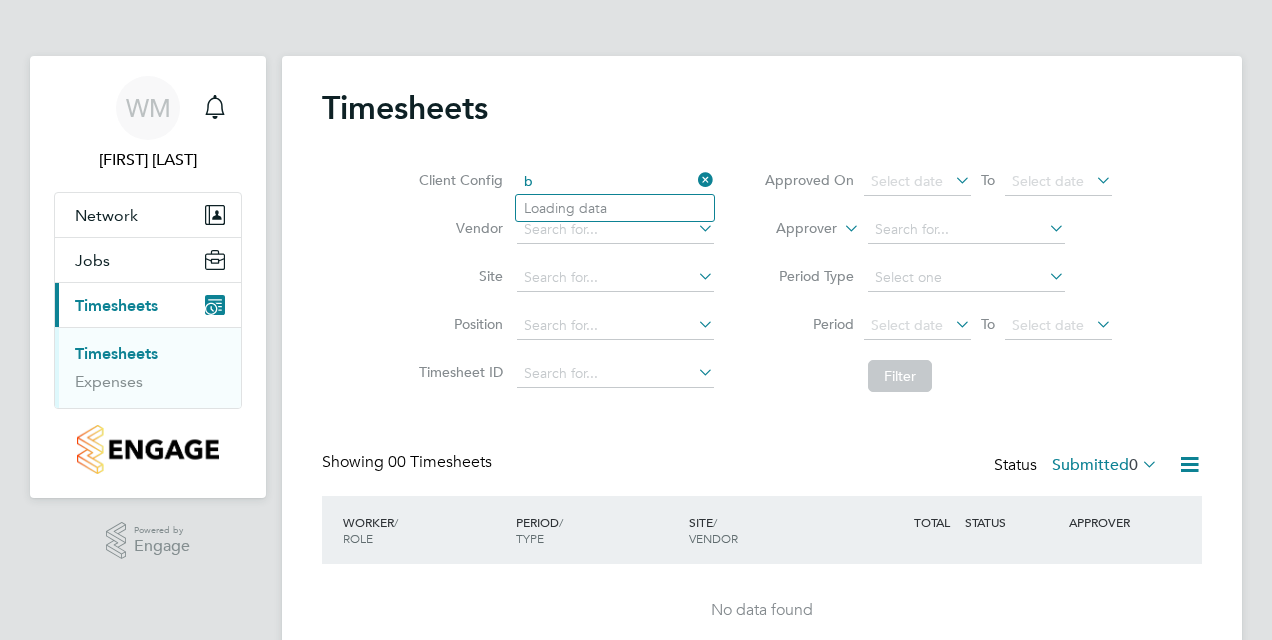 type 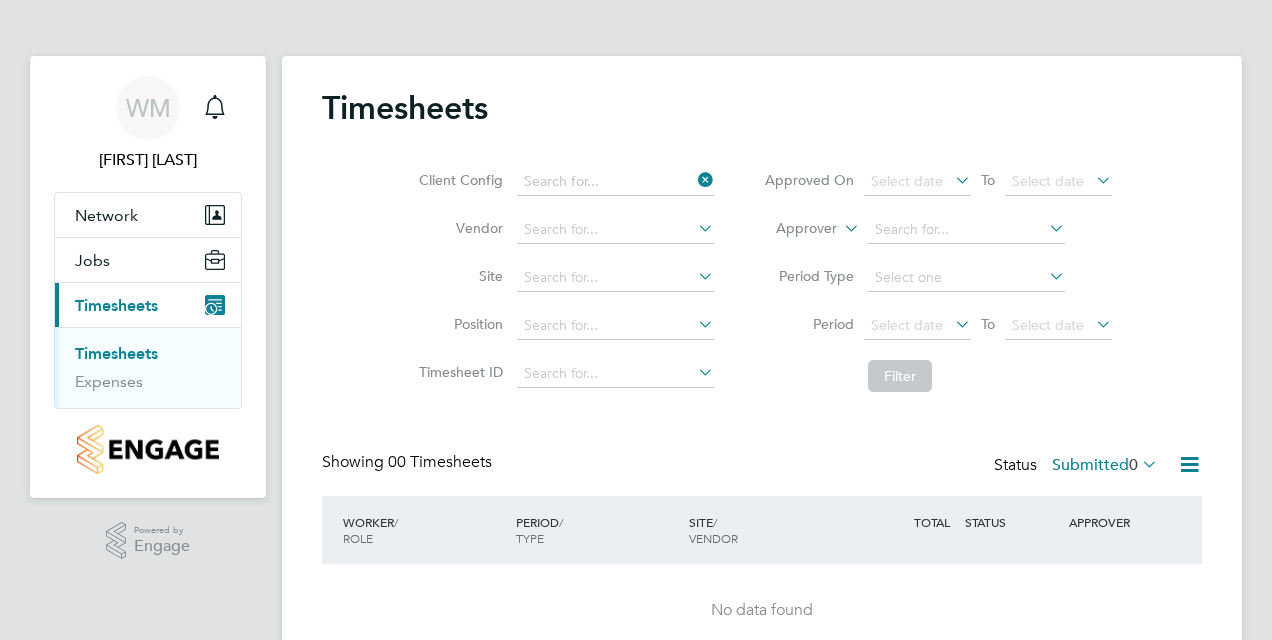 click on "Vendor" 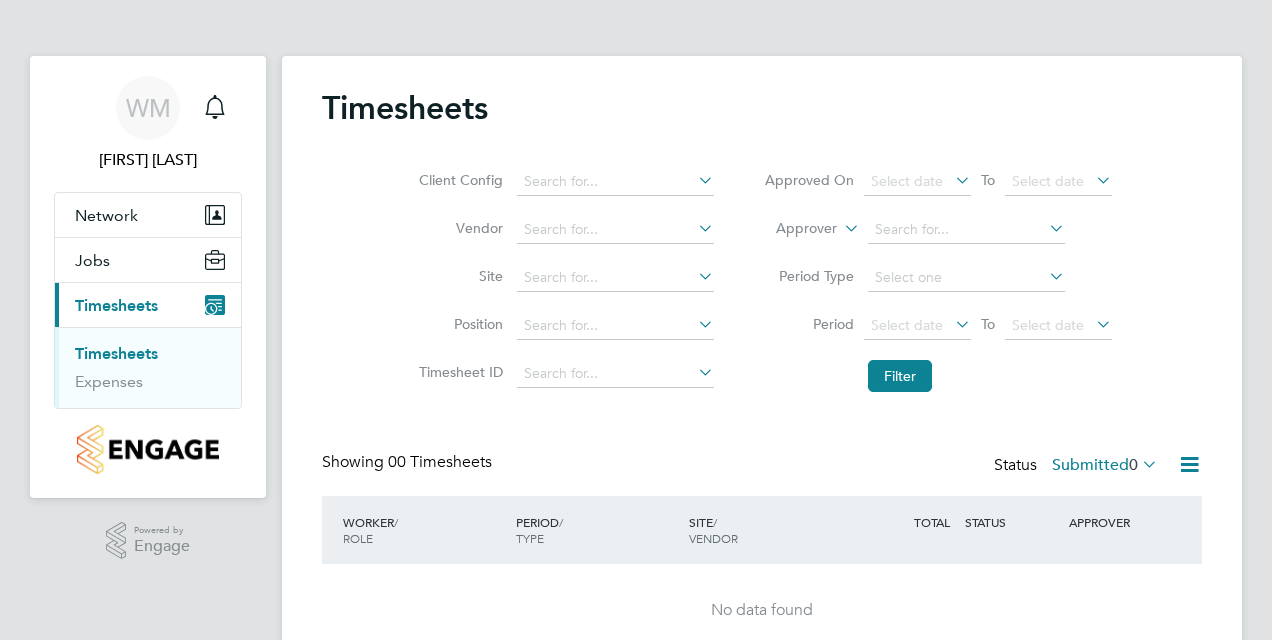 click 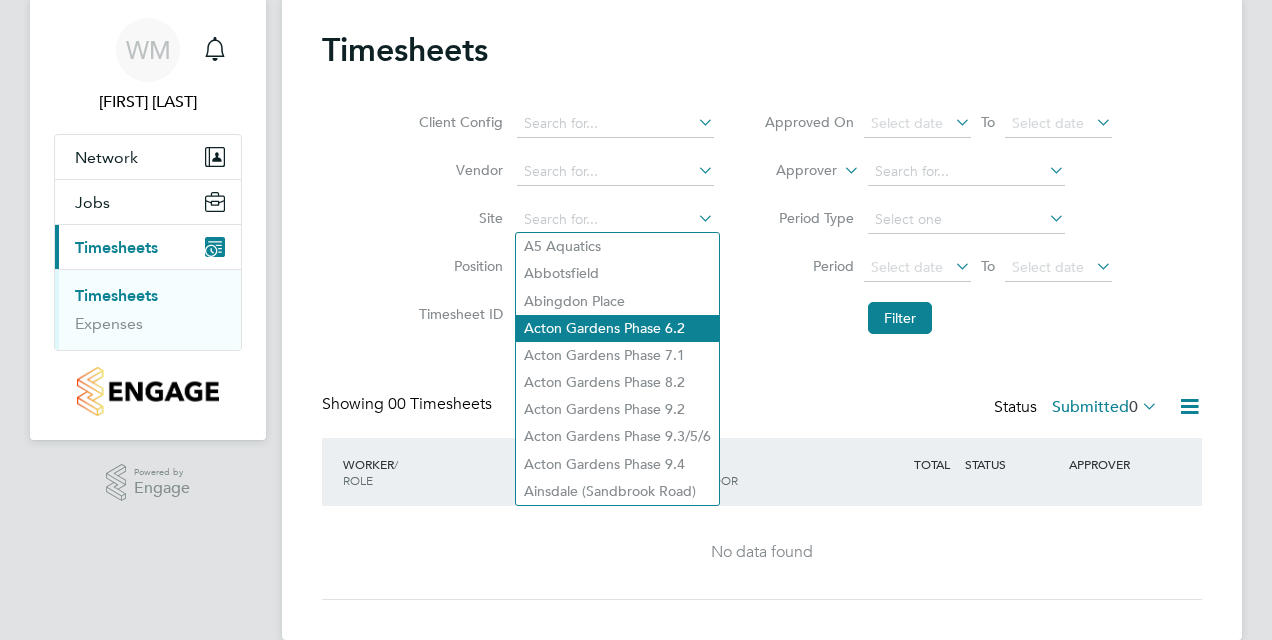 scroll, scrollTop: 88, scrollLeft: 0, axis: vertical 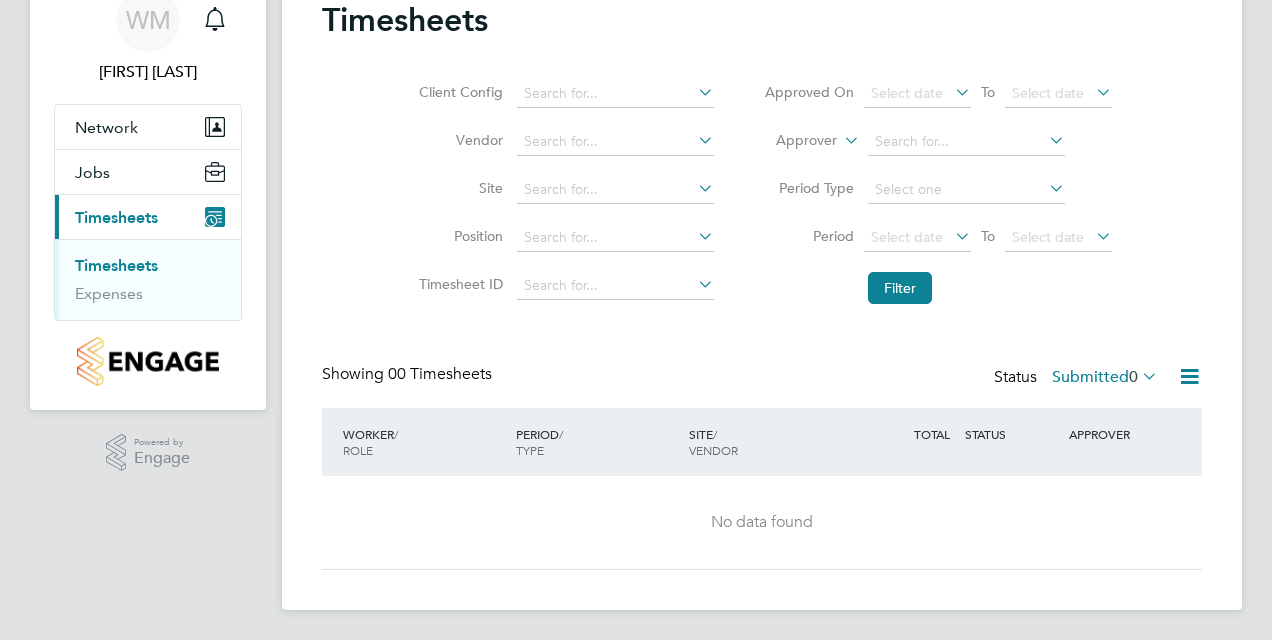 click on "Timesheets Client Config   Vendor   Site   Position   Timesheet ID   Approved On
Select date
To
Select date
Approver     Period Type   Period
Select date
To
Select date
Filter Showing   00 Timesheets Status  Submitted  0  WORKER  / ROLE WORKER  / PERIOD PERIOD  / TYPE SITE  / VENDOR TOTAL   TOTAL  / STATUS STATUS APPROVER No data found Show   more" 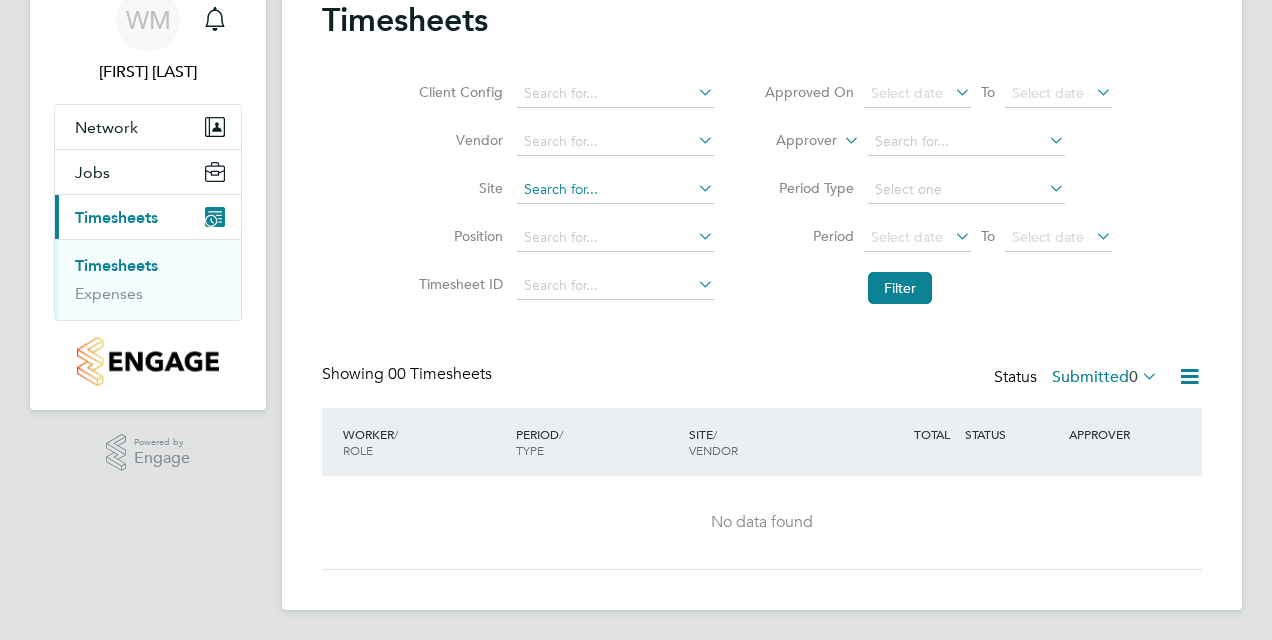 click 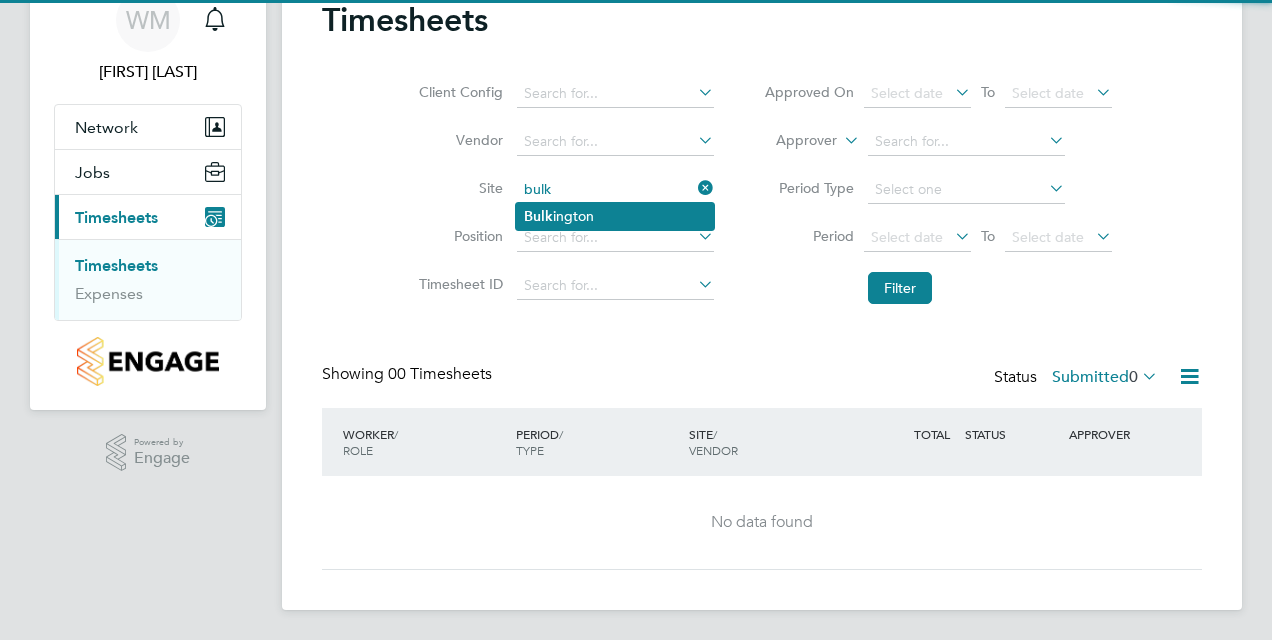 click on "Bulk" 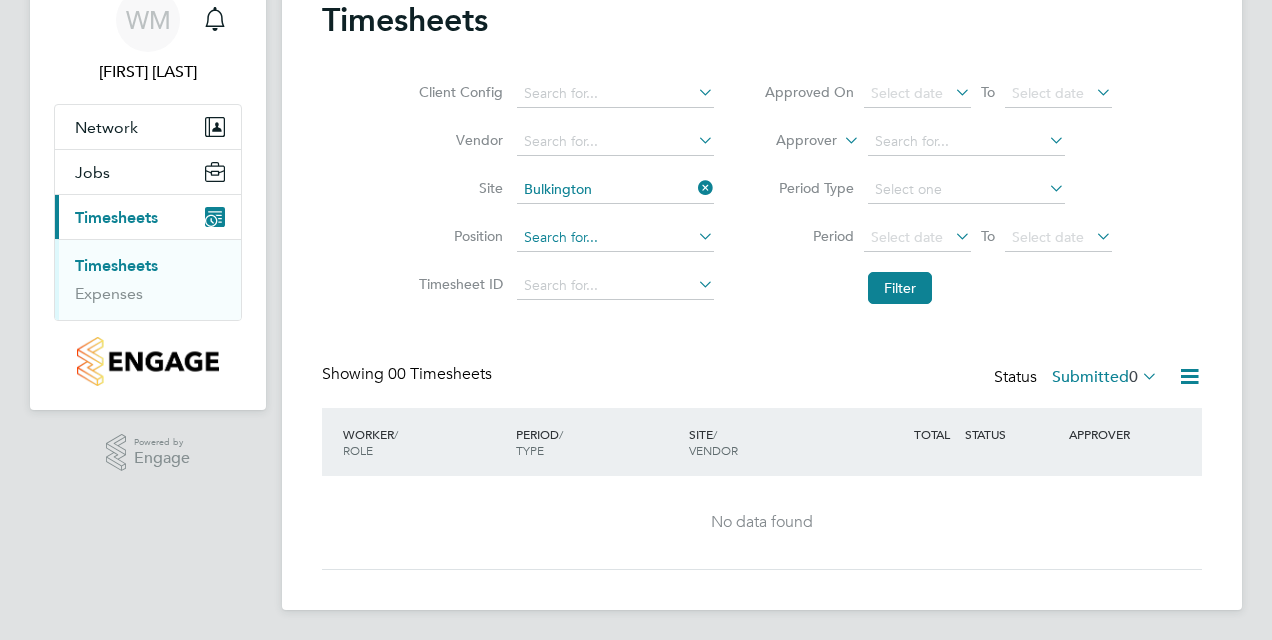 click 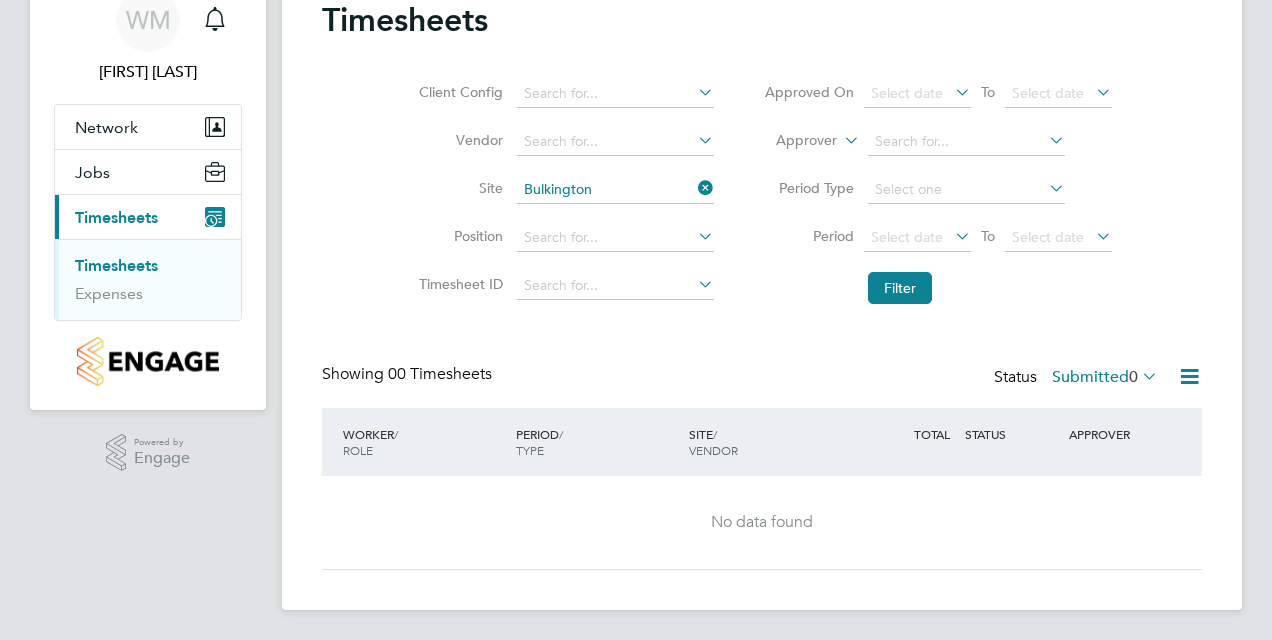 click 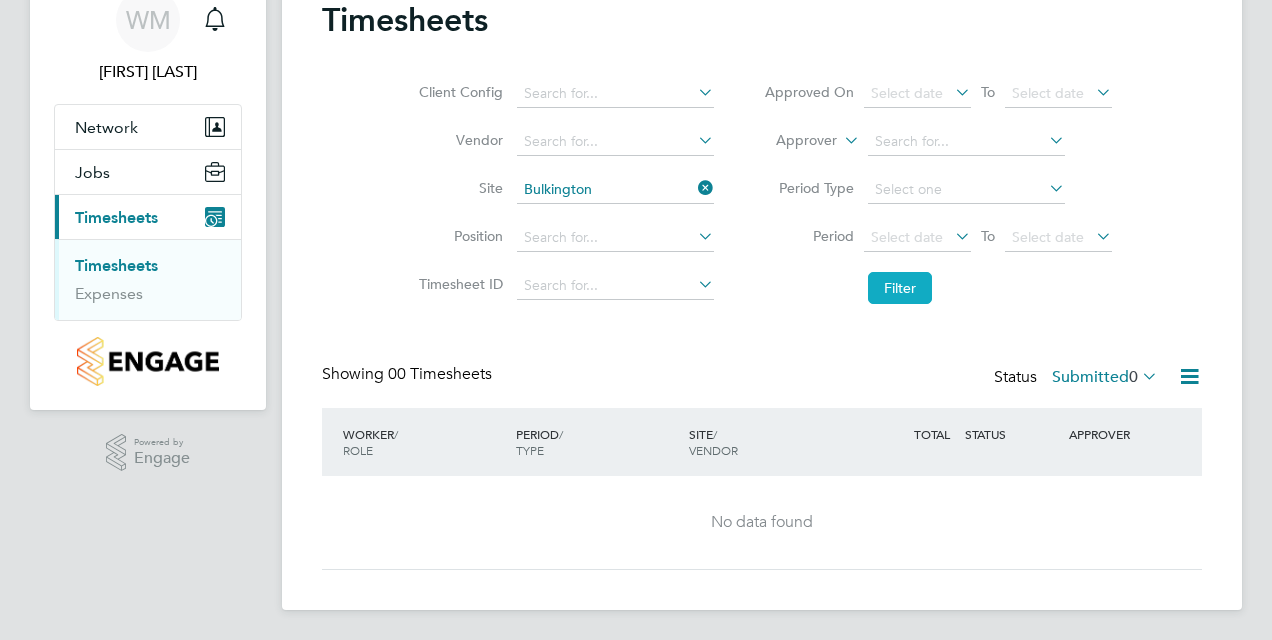 click on "Filter" 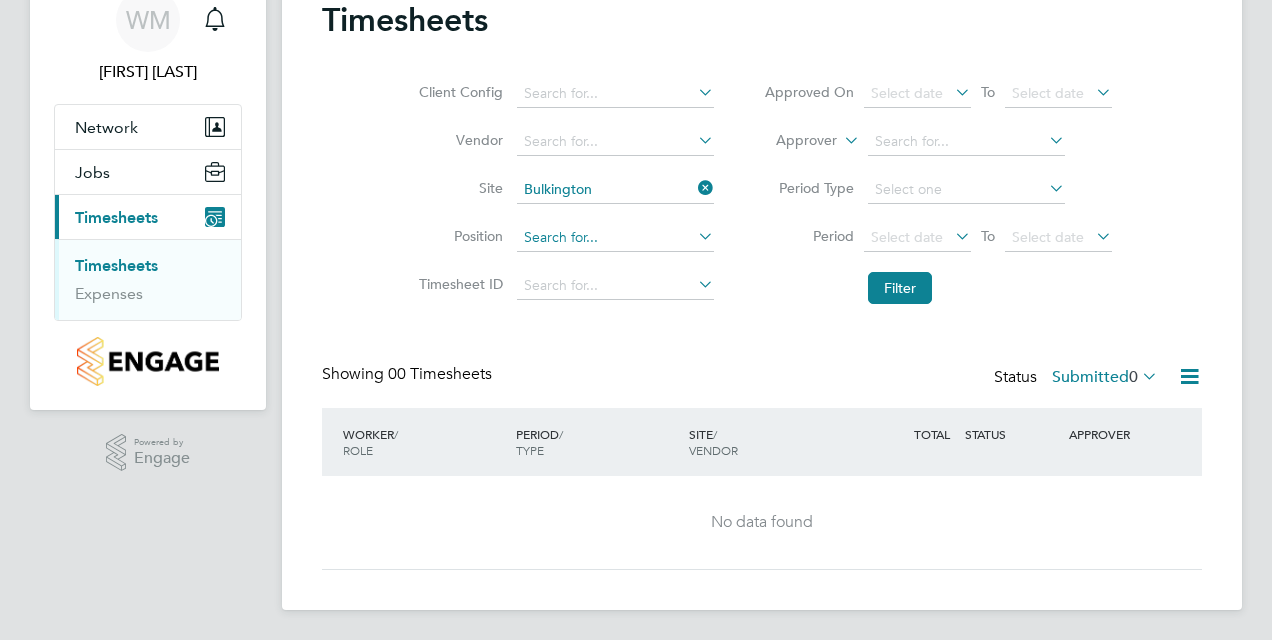 click 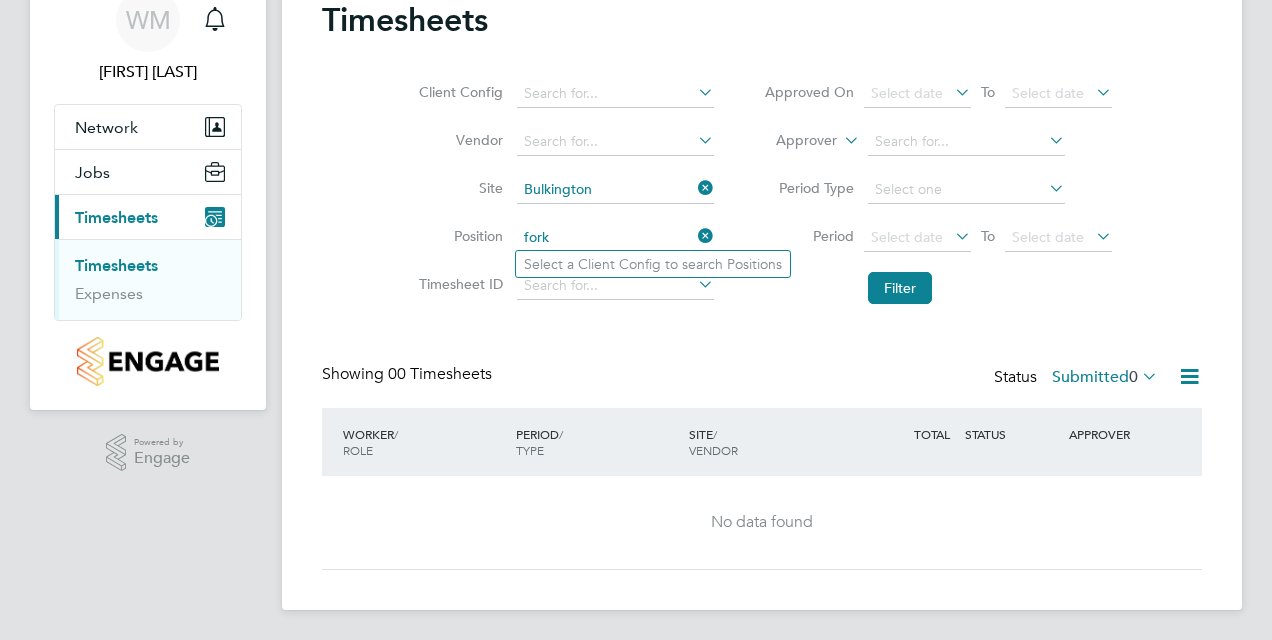 type on "fork" 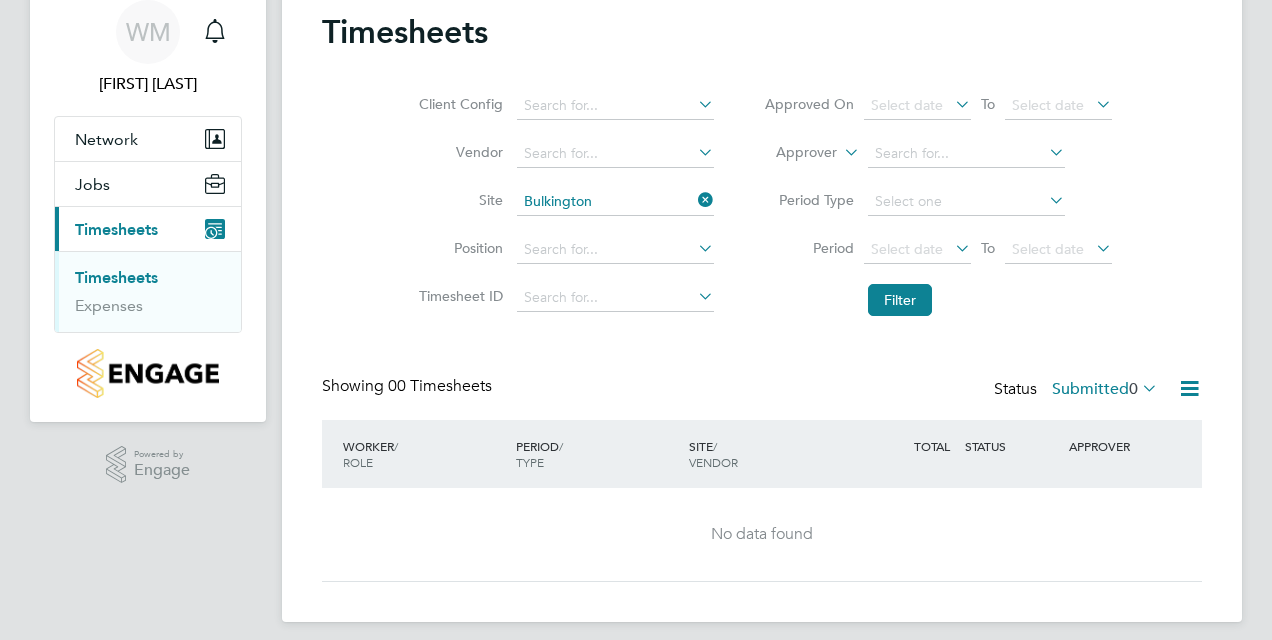 scroll, scrollTop: 0, scrollLeft: 0, axis: both 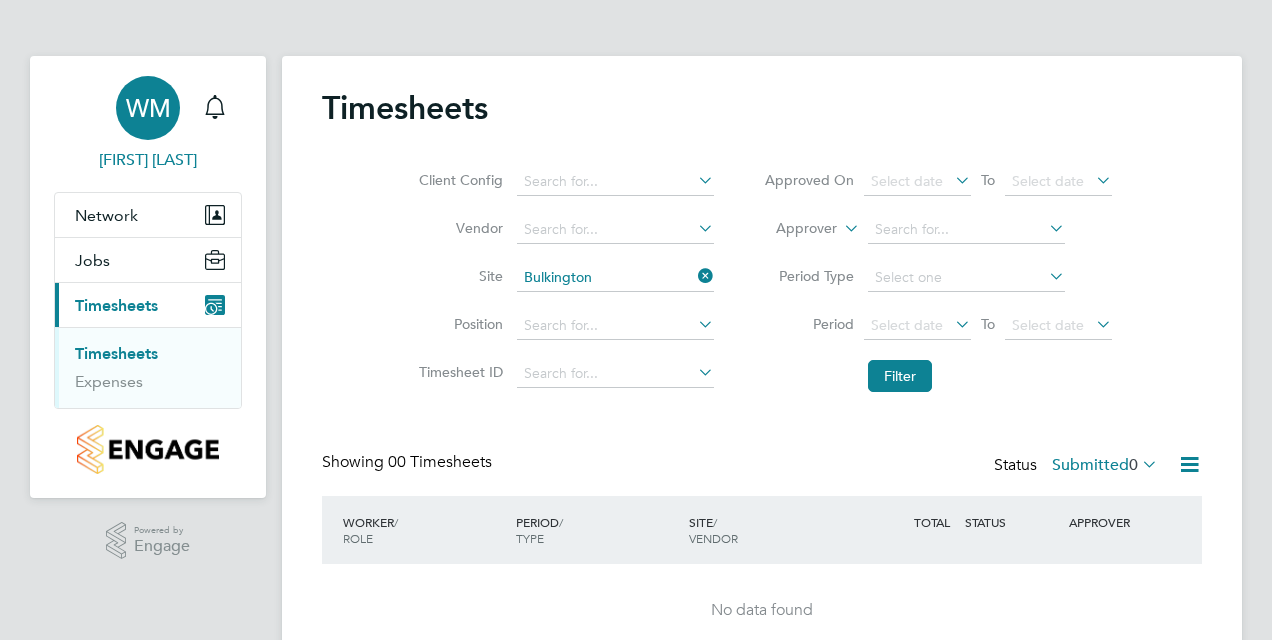 click on "[FIRST] [LAST]" at bounding box center (148, 160) 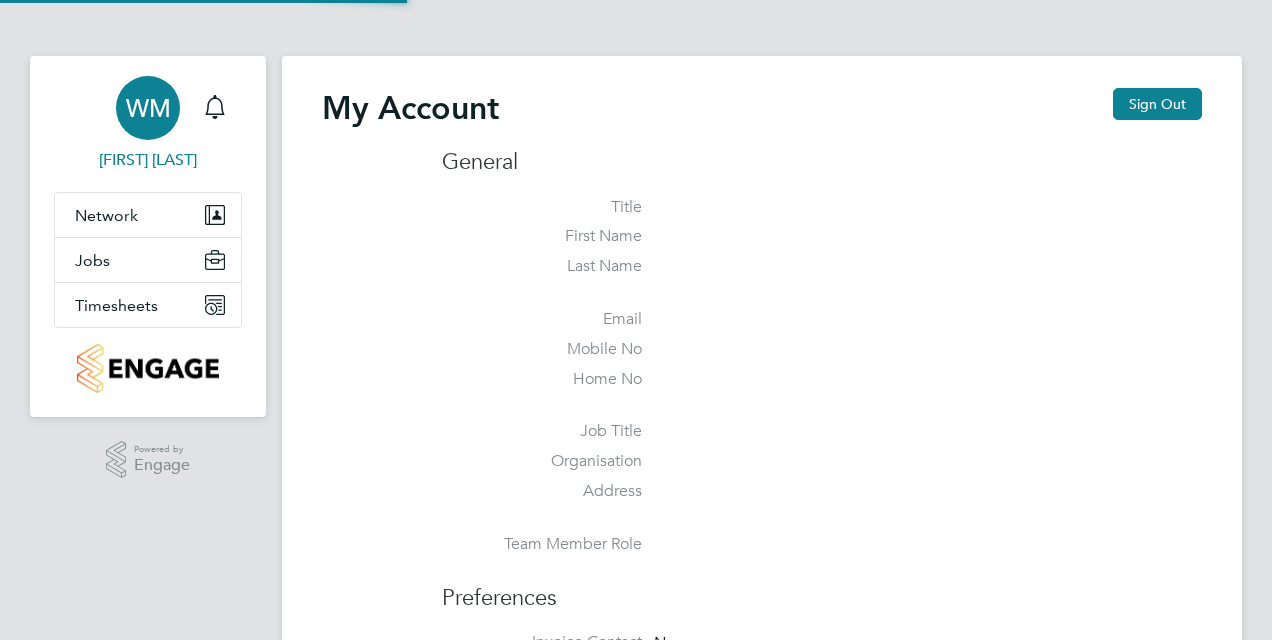 type on "[USERNAME]@[DOMAIN]" 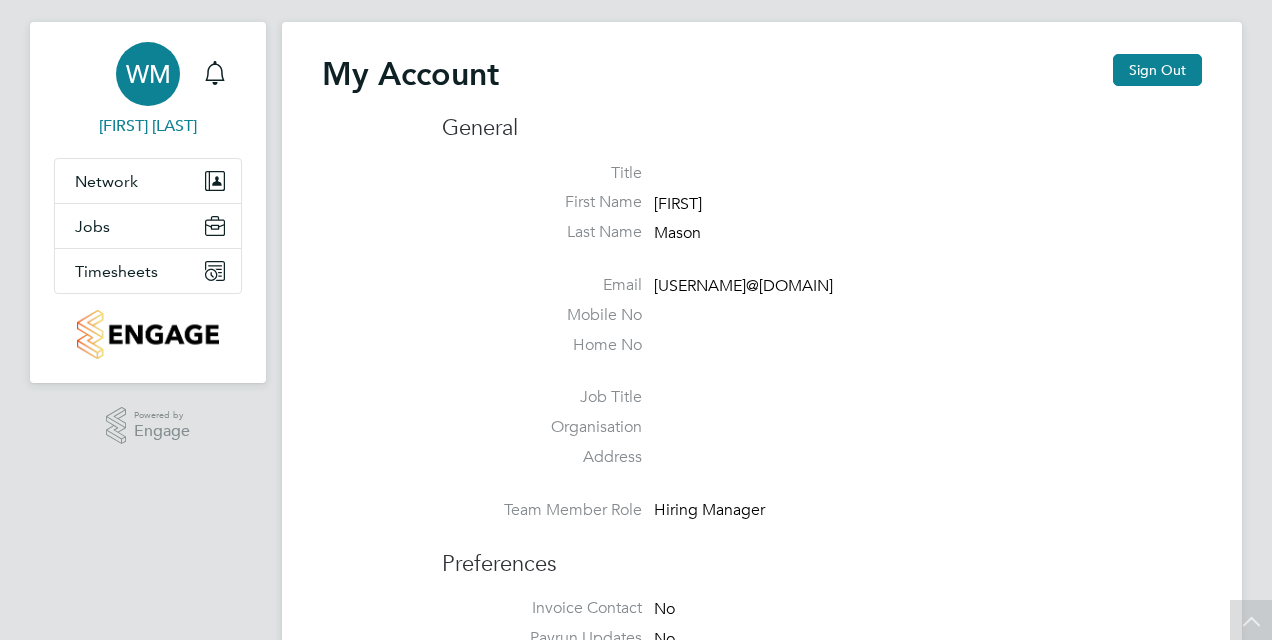 scroll, scrollTop: 0, scrollLeft: 0, axis: both 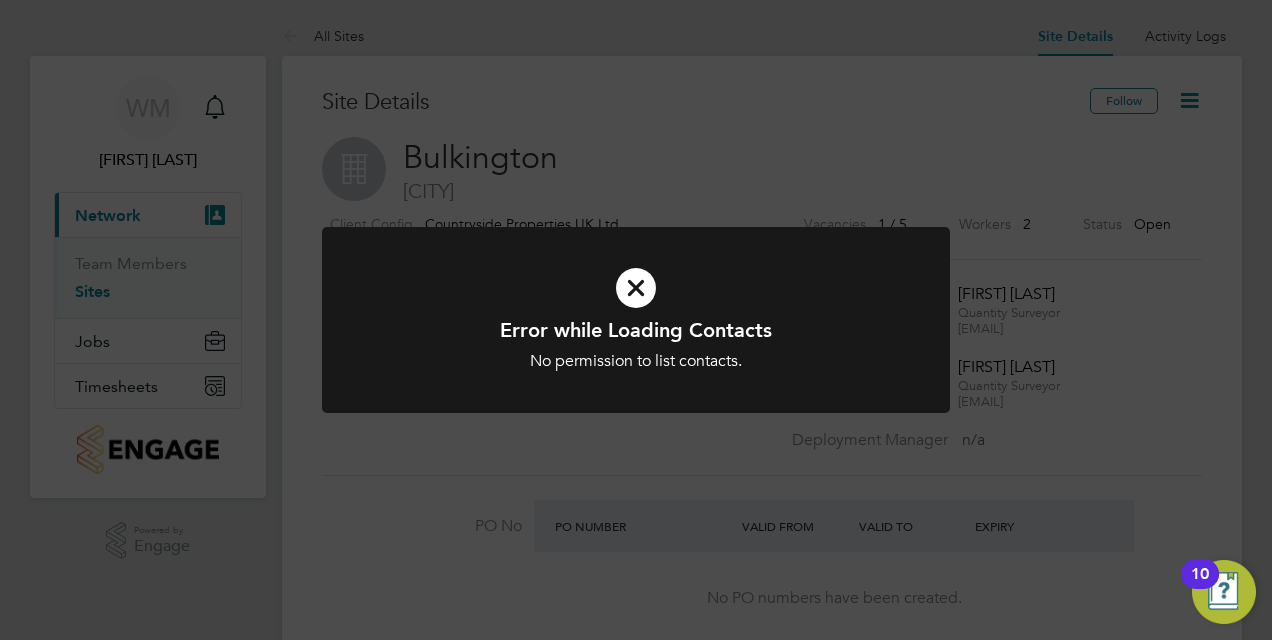 click at bounding box center [636, 288] 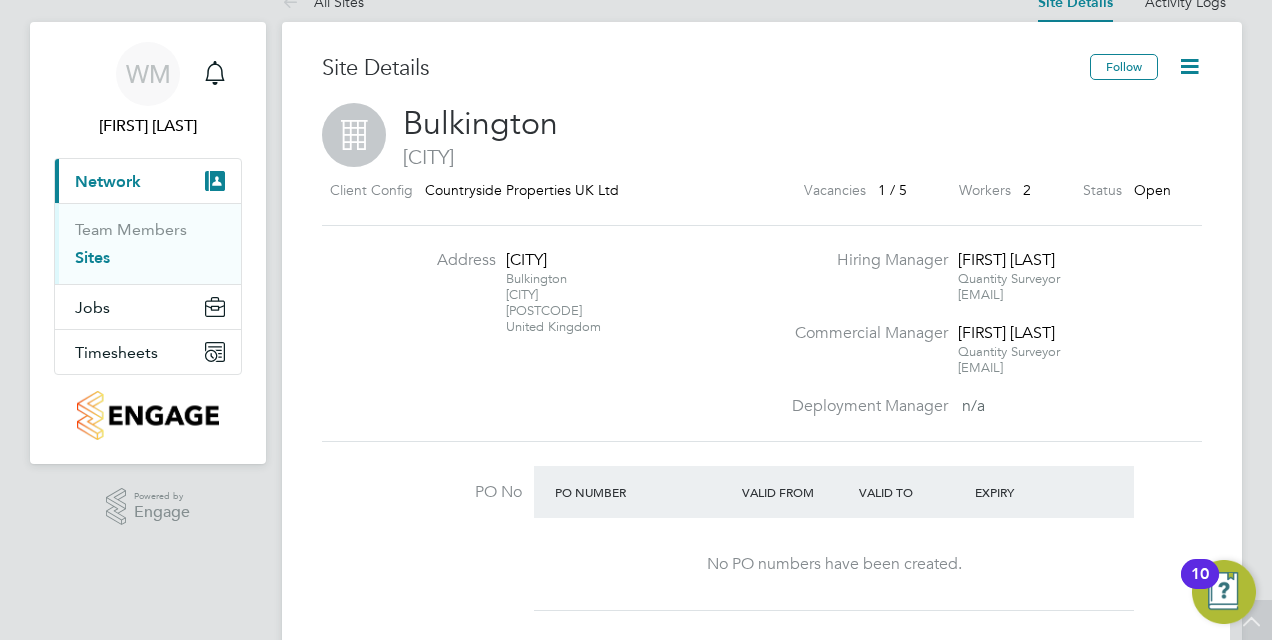 scroll, scrollTop: 0, scrollLeft: 0, axis: both 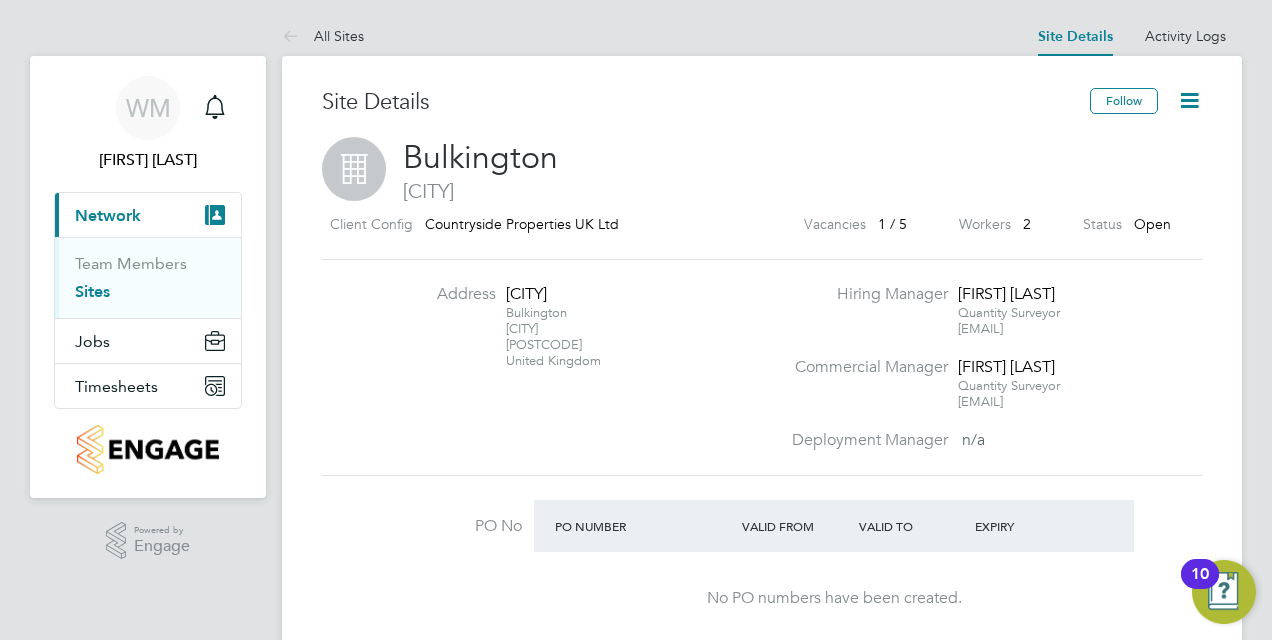 click on "All Sites Site Details   Activity Logs   Site Details Activity Logs All Sites Site Details Follow   Bulkington [CITY]  [POSTCODE]  United Kingdom Hiring Manager [FIRST] [LAST] Quantity Surveyor     [EMAIL] Commercial Manager [FIRST] [LAST] Quantity Surveyor     [EMAIL] Deployment Manager     n/a PO No PO Number Valid From Valid To Expiry No PO numbers have been created. Site Group   SOUTH CENTRAL MIDLANDS Site Reference   CBKTN Working Days   Mon,  Tue,  Wed,  Thu,  Fri,  Sat,  Sun Working Hours 07:30 - 16:30  9.00hrs Induction Time   08:00 Unpaid Breaks   30 min Overtime Rules   No Invoice Details Invoice To Site Invoices will be created and emailed to the Invoice Details specified on this Site rather than those on the Client or VMS Configuration. Site Invoice Address [NUMBER] [STREET] [CITY]  [POSTCODE]  United Kingdom (0) WM You  say: Post e" 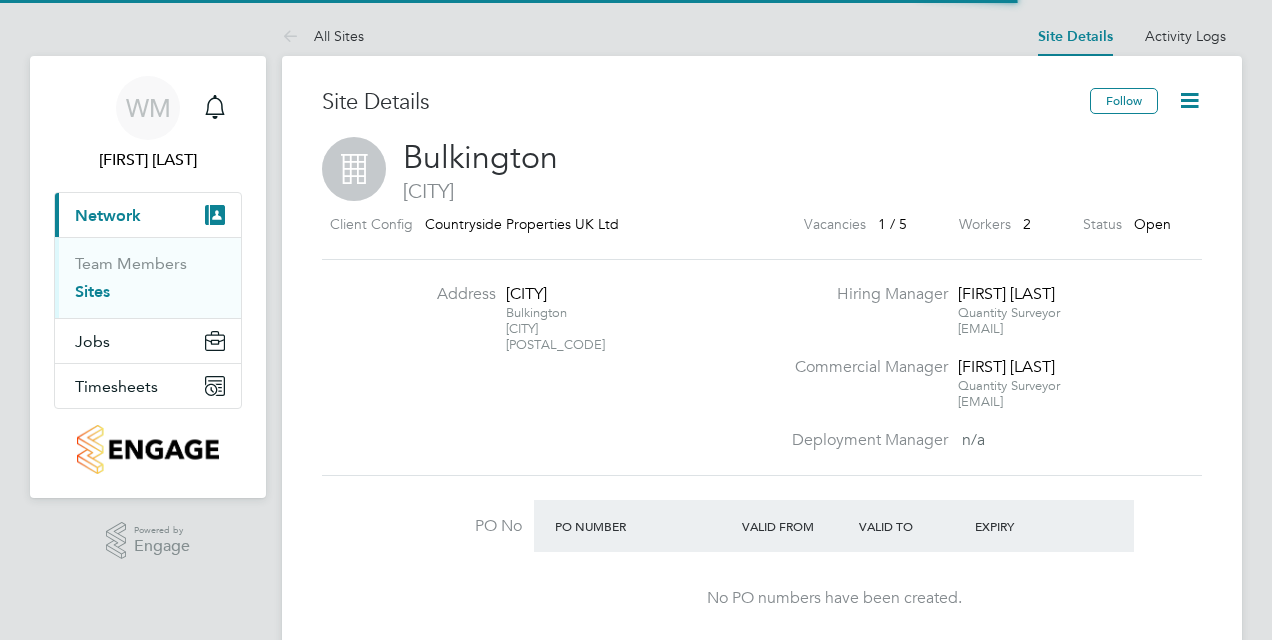 scroll, scrollTop: 0, scrollLeft: 0, axis: both 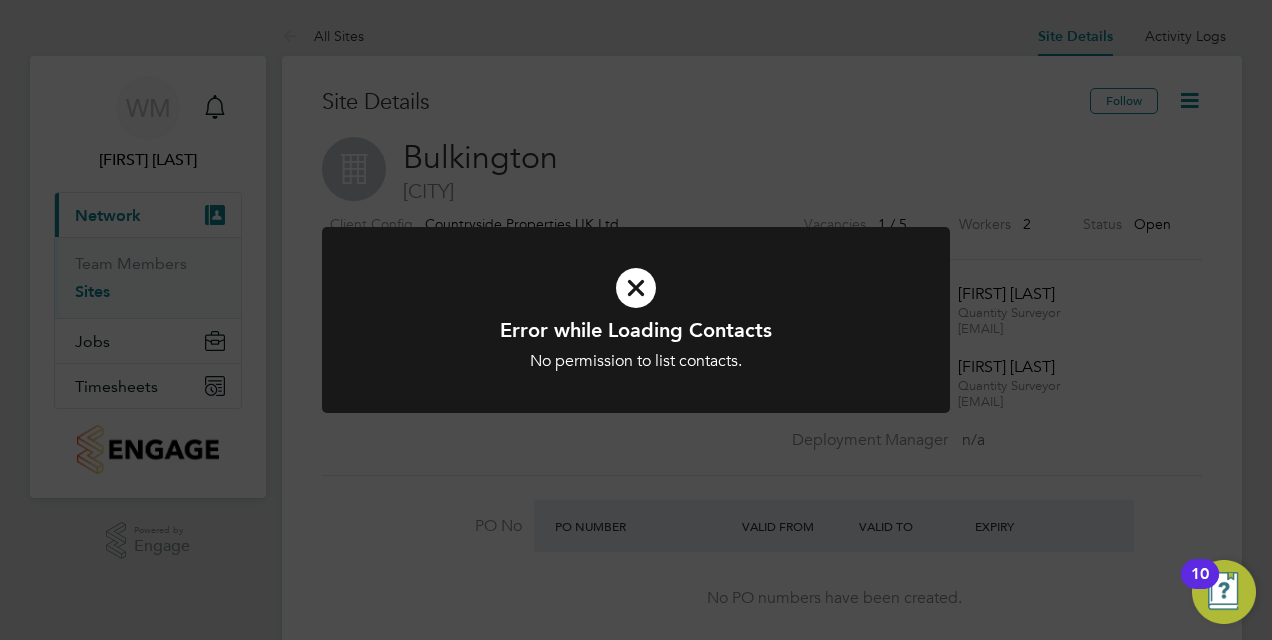 click at bounding box center (636, 288) 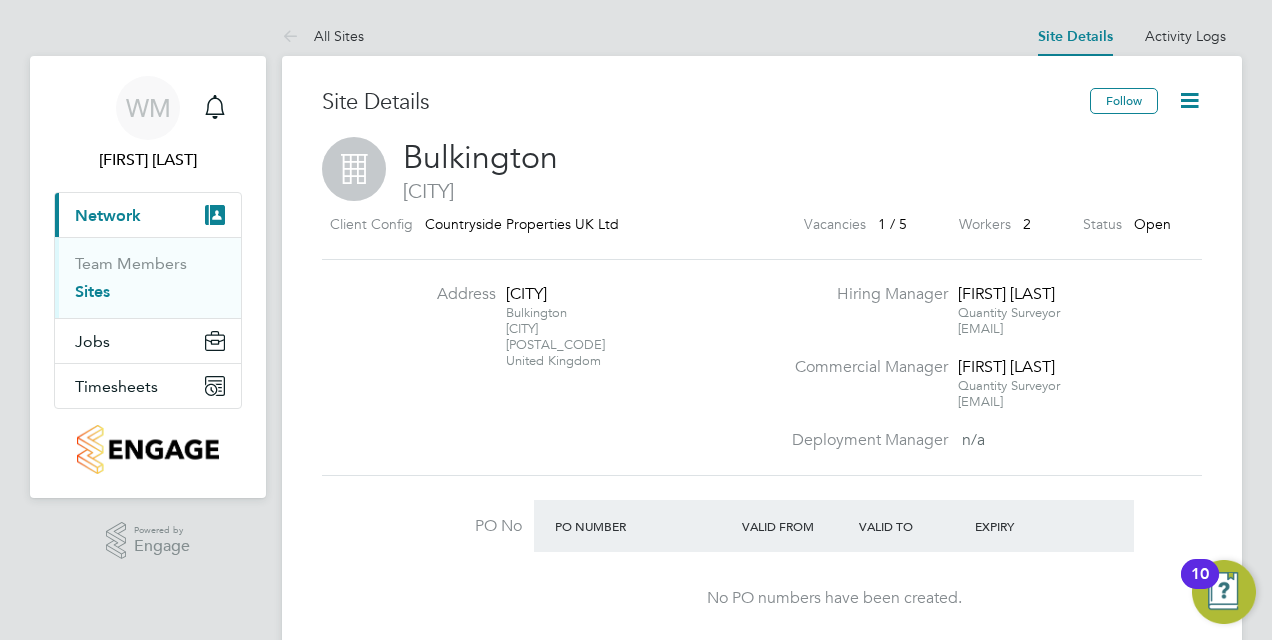 click on "Site Details" 